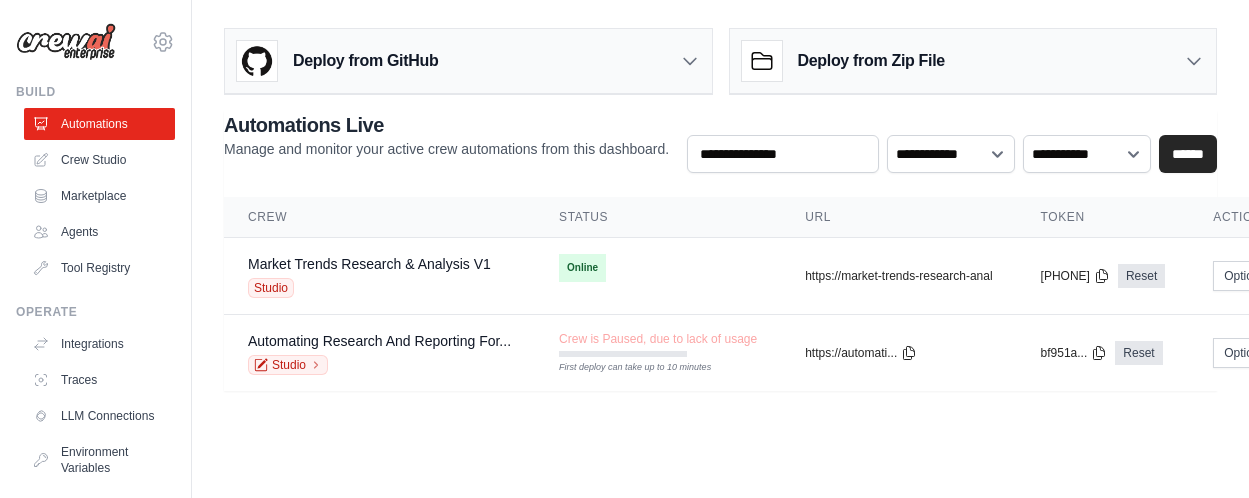 scroll, scrollTop: 0, scrollLeft: 0, axis: both 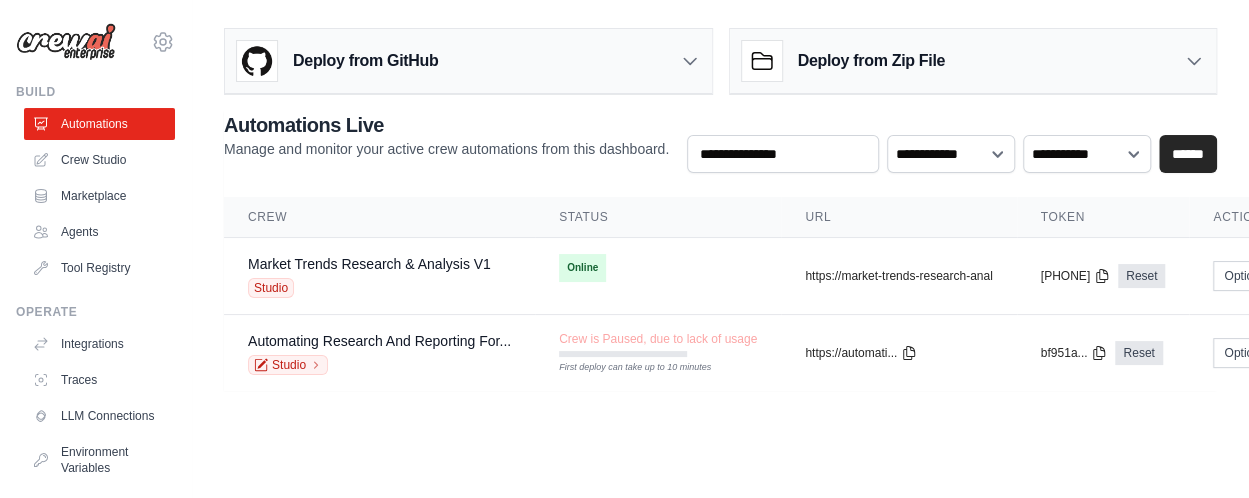 click on "jing.peng@usps.gov
Settings
Build
Automations
Crew Studio" at bounding box center [624, 249] 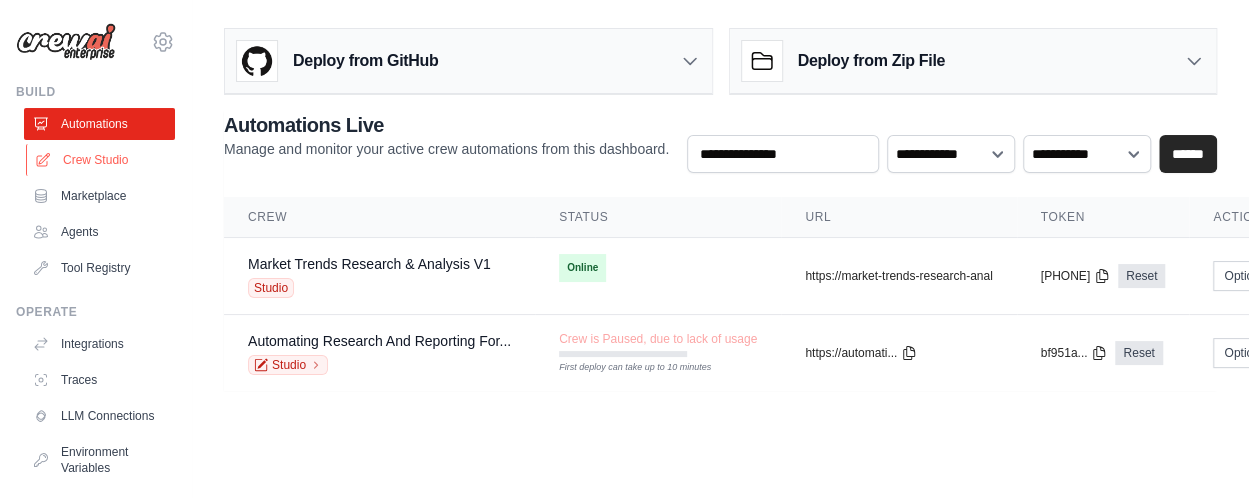 click on "Crew Studio" at bounding box center [101, 160] 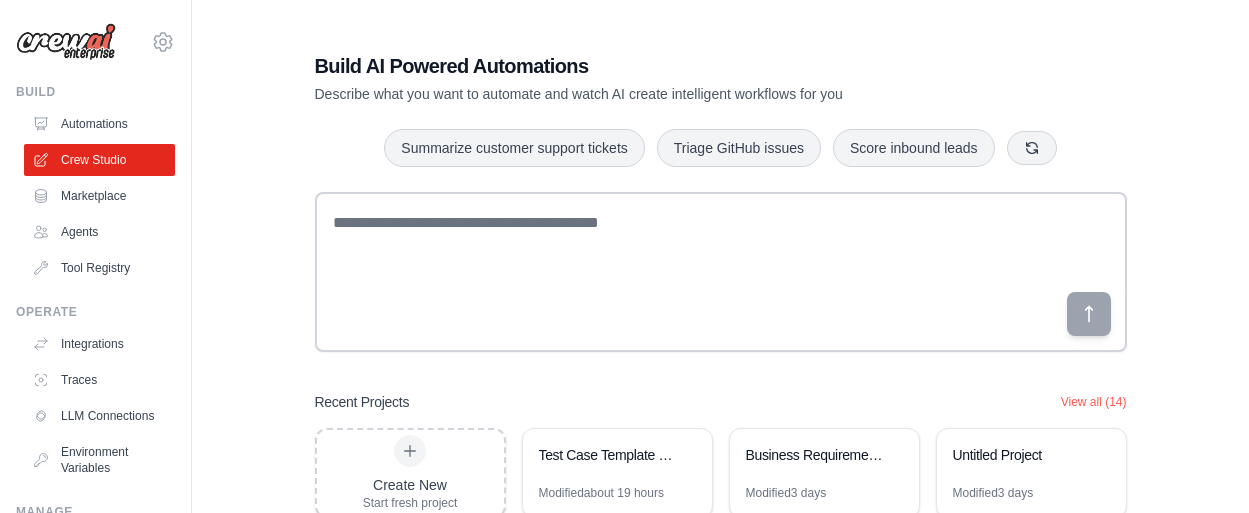 scroll, scrollTop: 0, scrollLeft: 0, axis: both 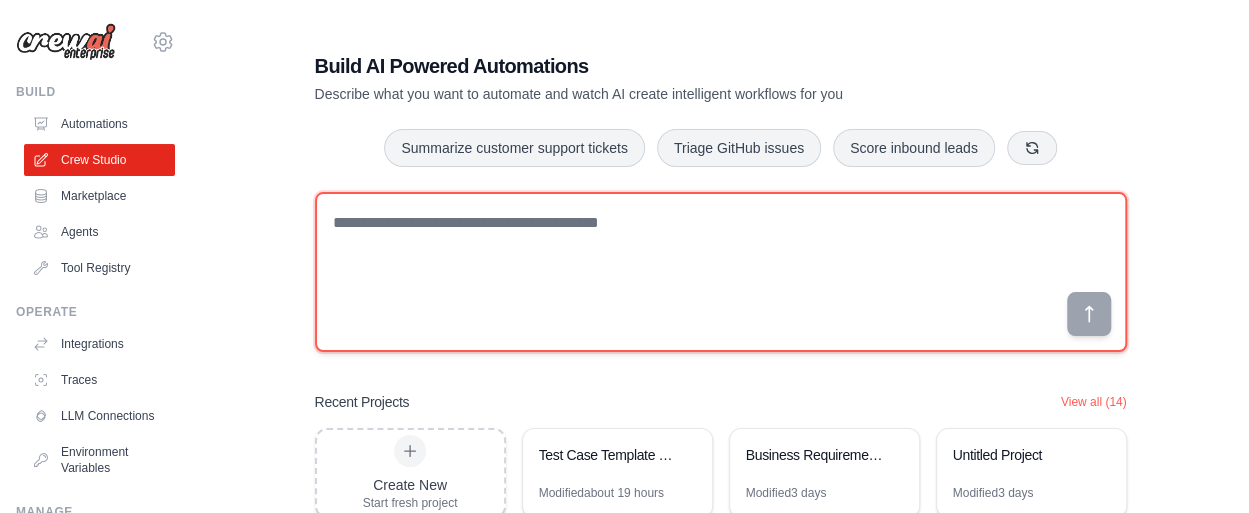 click at bounding box center [721, 272] 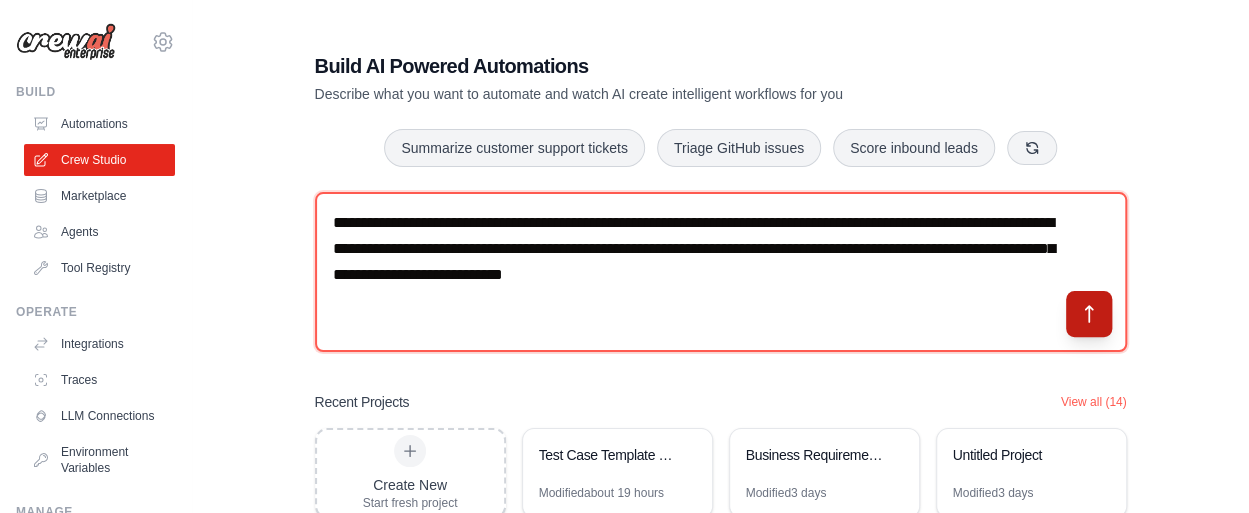 type on "**********" 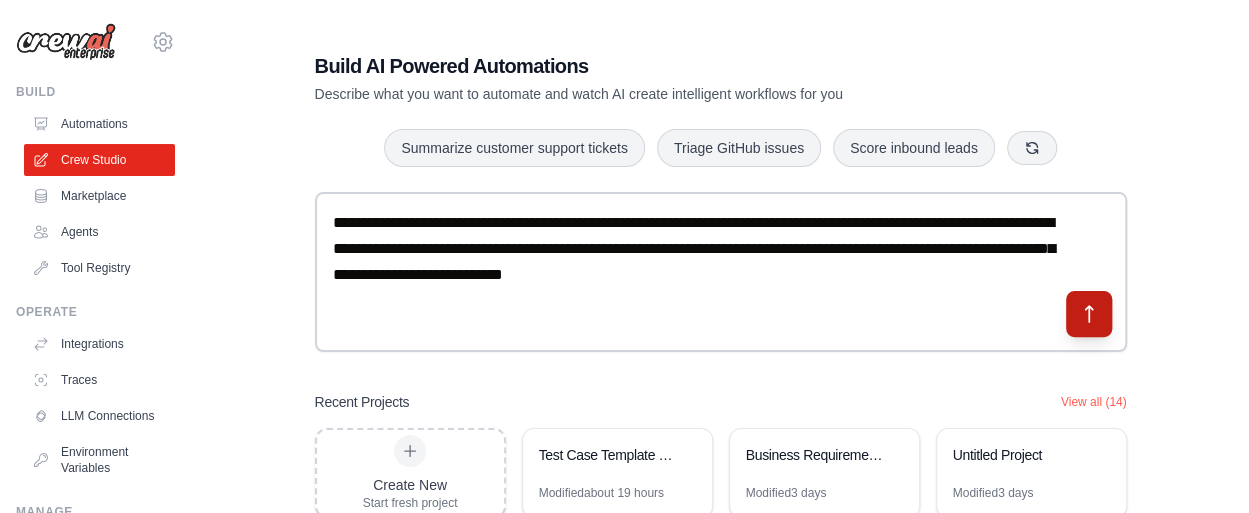 click 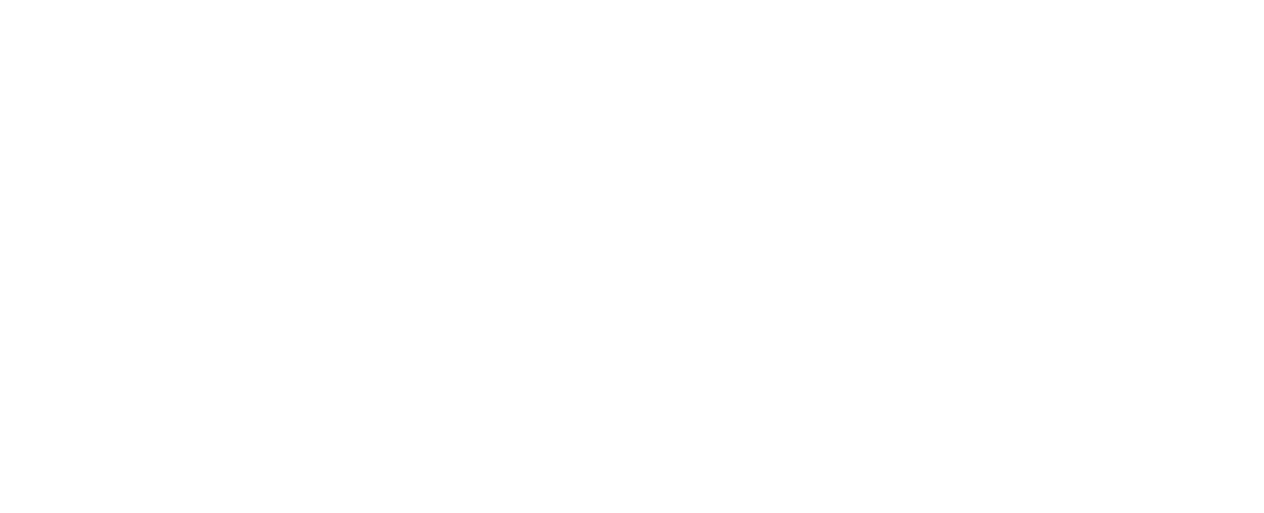 scroll, scrollTop: 0, scrollLeft: 0, axis: both 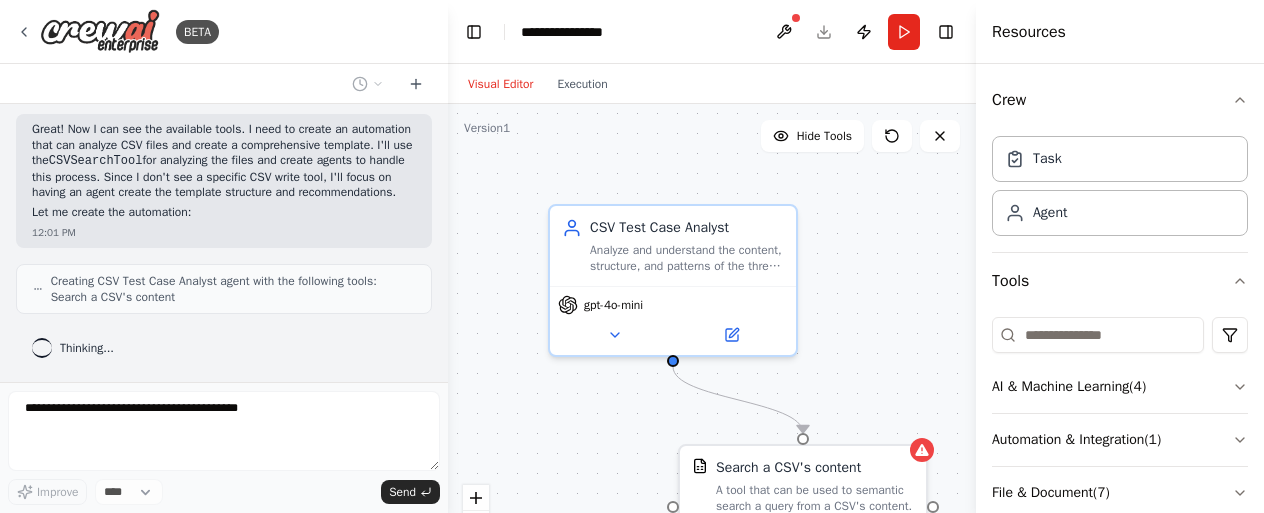 click on ".deletable-edge-delete-btn {
width: 20px;
height: 20px;
border: 0px solid #ffffff;
color: #6b7280;
background-color: #f8fafc;
cursor: pointer;
border-radius: 50%;
font-size: 12px;
padding: 3px;
display: flex;
align-items: center;
justify-content: center;
transition: all 0.2s cubic-bezier(0.4, 0, 0.2, 1);
box-shadow: 0 2px 4px rgba(0, 0, 0, 0.1);
}
.deletable-edge-delete-btn:hover {
background-color: #ef4444;
color: #ffffff;
border-color: #dc2626;
transform: scale(1.1);
box-shadow: 0 4px 12px rgba(239, 68, 68, 0.4);
}
.deletable-edge-delete-btn:active {
transform: scale(0.95);
box-shadow: 0 2px 4px rgba(239, 68, 68, 0.3);
}
CSV Test Case Analyst gpt-4o-mini Search a CSV's content" at bounding box center [712, 354] 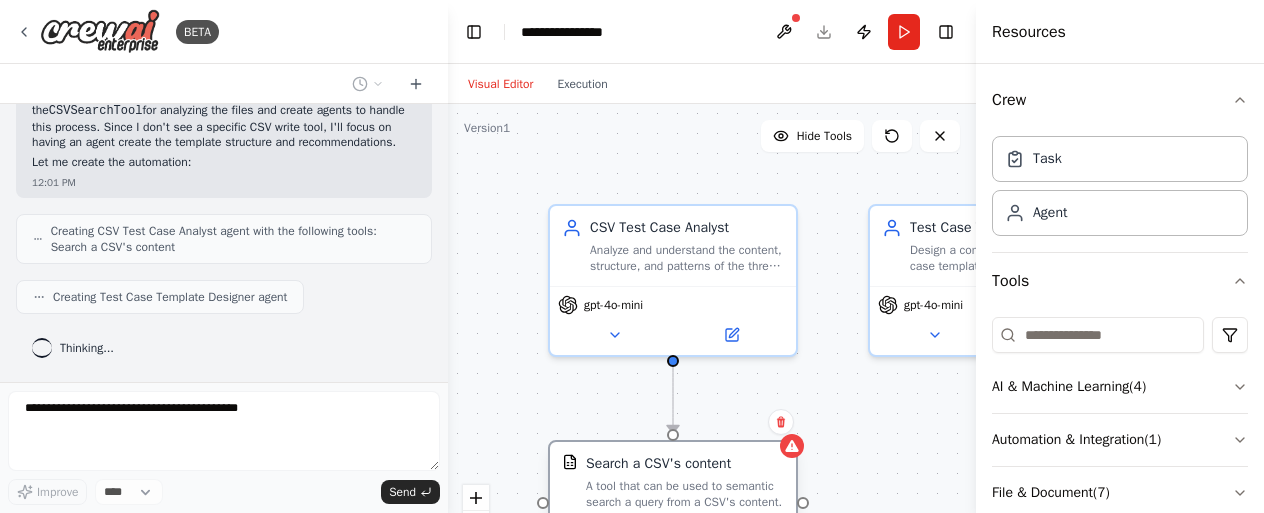 drag, startPoint x: 867, startPoint y: 455, endPoint x: 731, endPoint y: 450, distance: 136.09187 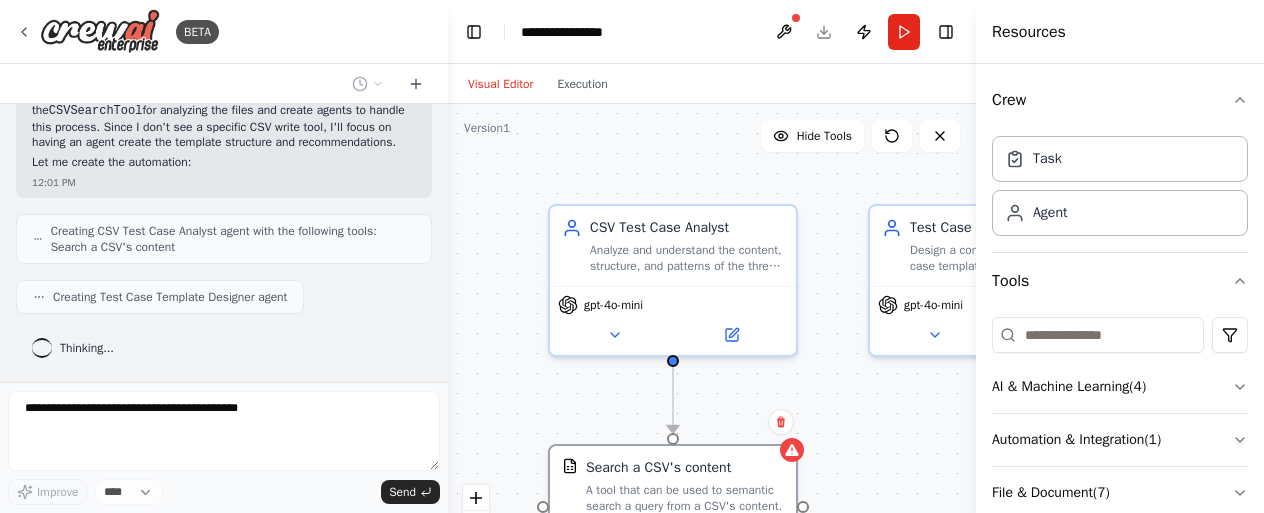 click on ".deletable-edge-delete-btn {
width: 20px;
height: 20px;
border: 0px solid #ffffff;
color: #6b7280;
background-color: #f8fafc;
cursor: pointer;
border-radius: 50%;
font-size: 12px;
padding: 3px;
display: flex;
align-items: center;
justify-content: center;
transition: all 0.2s cubic-bezier(0.4, 0, 0.2, 1);
box-shadow: 0 2px 4px rgba(0, 0, 0, 0.1);
}
.deletable-edge-delete-btn:hover {
background-color: #ef4444;
color: #ffffff;
border-color: #dc2626;
transform: scale(1.1);
box-shadow: 0 4px 12px rgba(239, 68, 68, 0.4);
}
.deletable-edge-delete-btn:active {
transform: scale(0.95);
box-shadow: 0 2px 4px rgba(239, 68, 68, 0.3);
}
CSV Test Case Analyst gpt-4o-mini Search a CSV's content gpt-4o-mini" at bounding box center [712, 354] 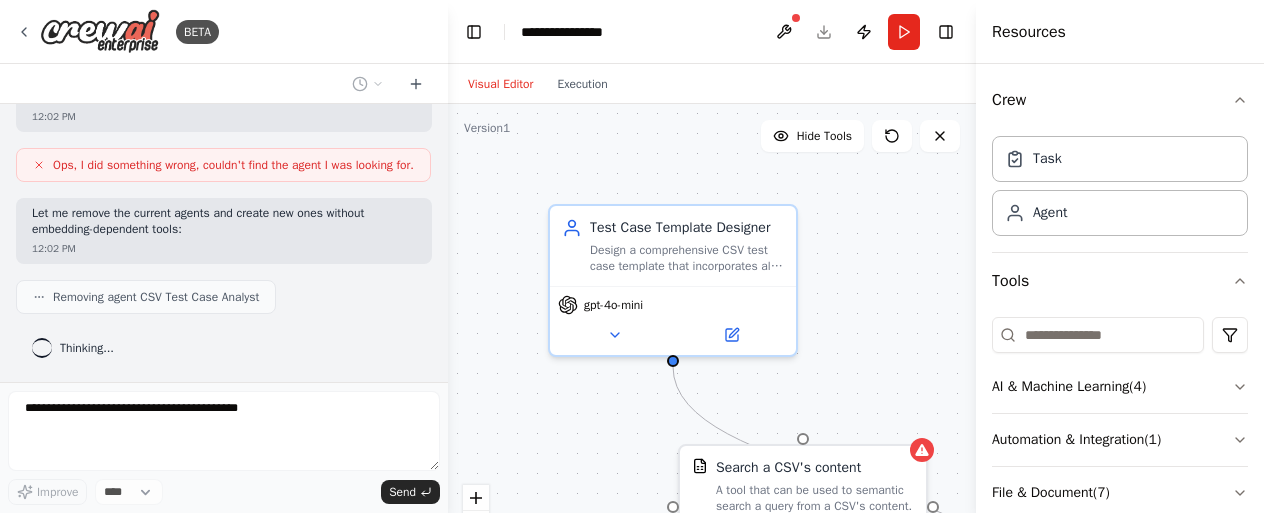 scroll, scrollTop: 1400, scrollLeft: 0, axis: vertical 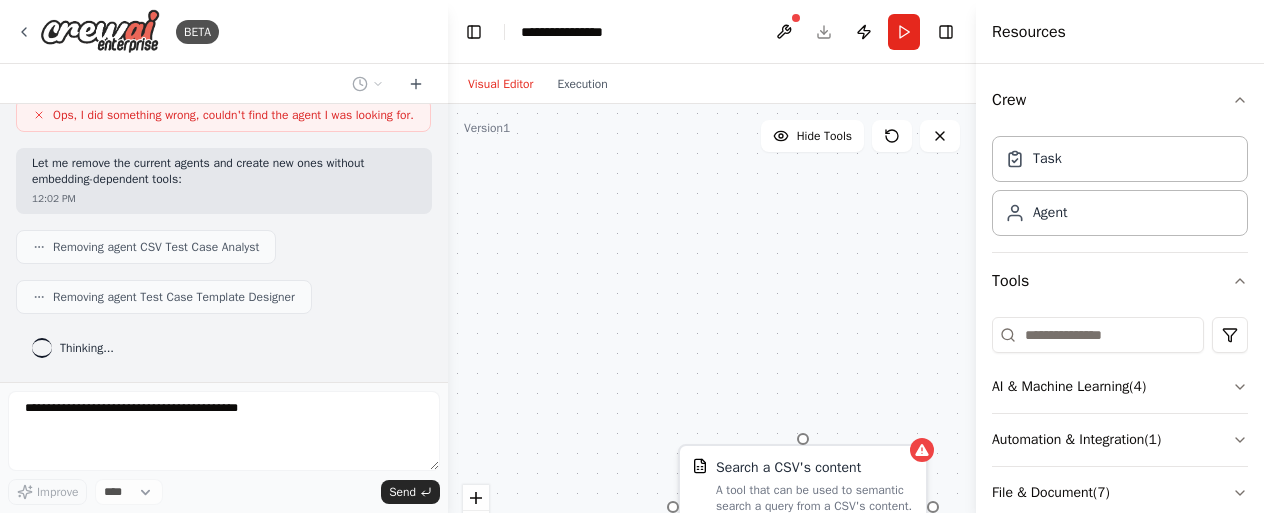 click on ".deletable-edge-delete-btn {
width: 20px;
height: 20px;
border: 0px solid #ffffff;
color: #6b7280;
background-color: #f8fafc;
cursor: pointer;
border-radius: 50%;
font-size: 12px;
padding: 3px;
display: flex;
align-items: center;
justify-content: center;
transition: all 0.2s cubic-bezier(0.4, 0, 0.2, 1);
box-shadow: 0 2px 4px rgba(0, 0, 0, 0.1);
}
.deletable-edge-delete-btn:hover {
background-color: #ef4444;
color: #ffffff;
border-color: #dc2626;
transform: scale(1.1);
box-shadow: 0 4px 12px rgba(239, 68, 68, 0.4);
}
.deletable-edge-delete-btn:active {
transform: scale(0.95);
box-shadow: 0 2px 4px rgba(239, 68, 68, 0.3);
}
Search a CSV's content Analyze CSV Test Case Files" at bounding box center (712, 354) 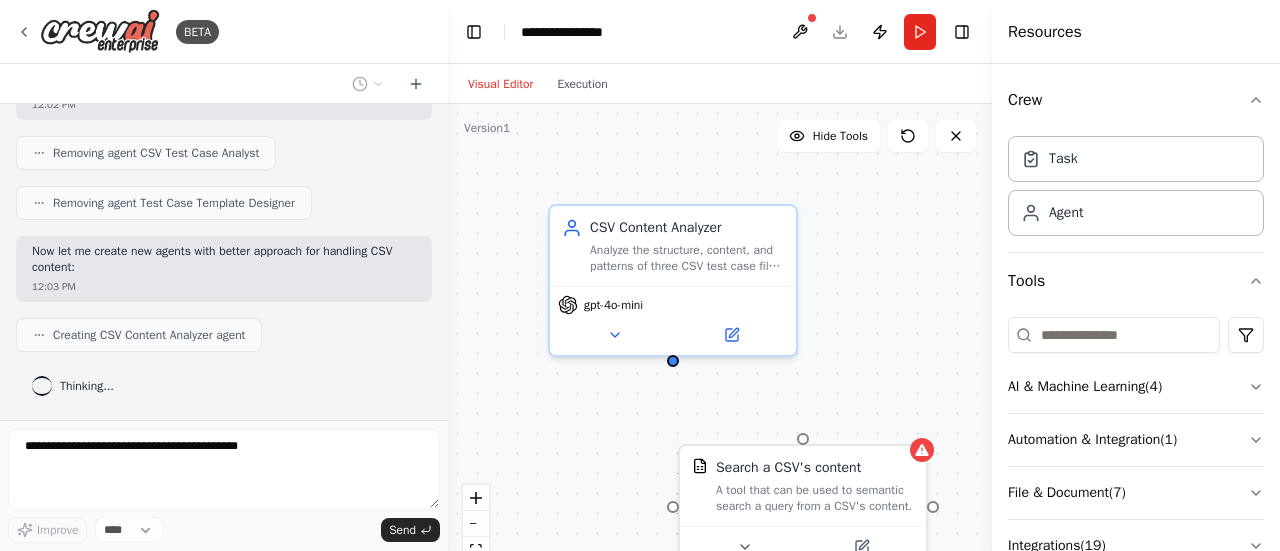 scroll, scrollTop: 1544, scrollLeft: 0, axis: vertical 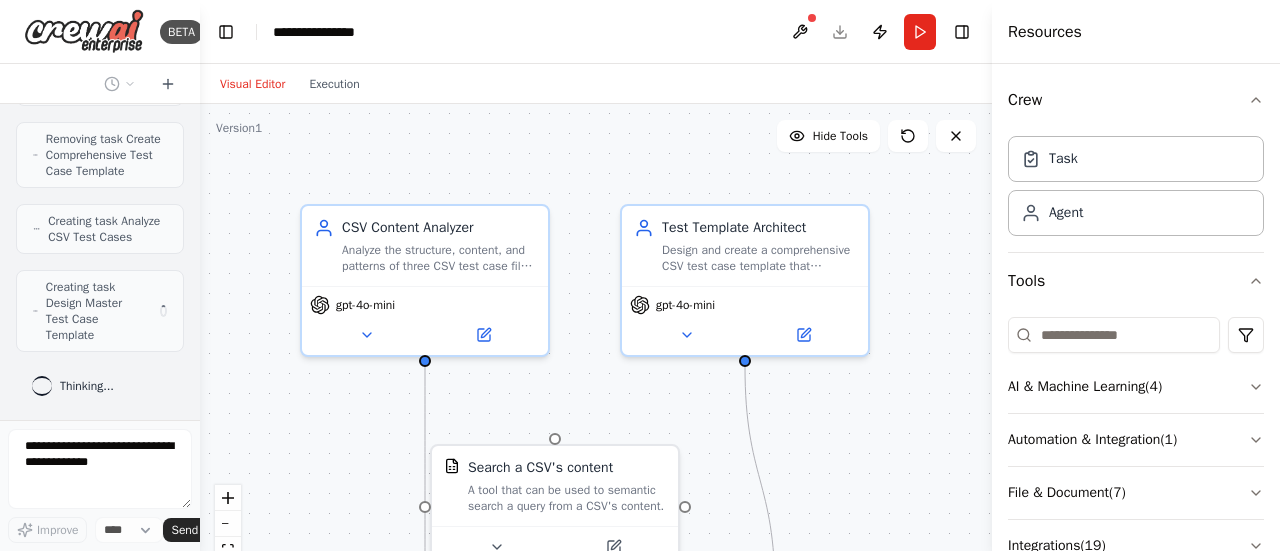 drag, startPoint x: 442, startPoint y: 306, endPoint x: 183, endPoint y: 311, distance: 259.04825 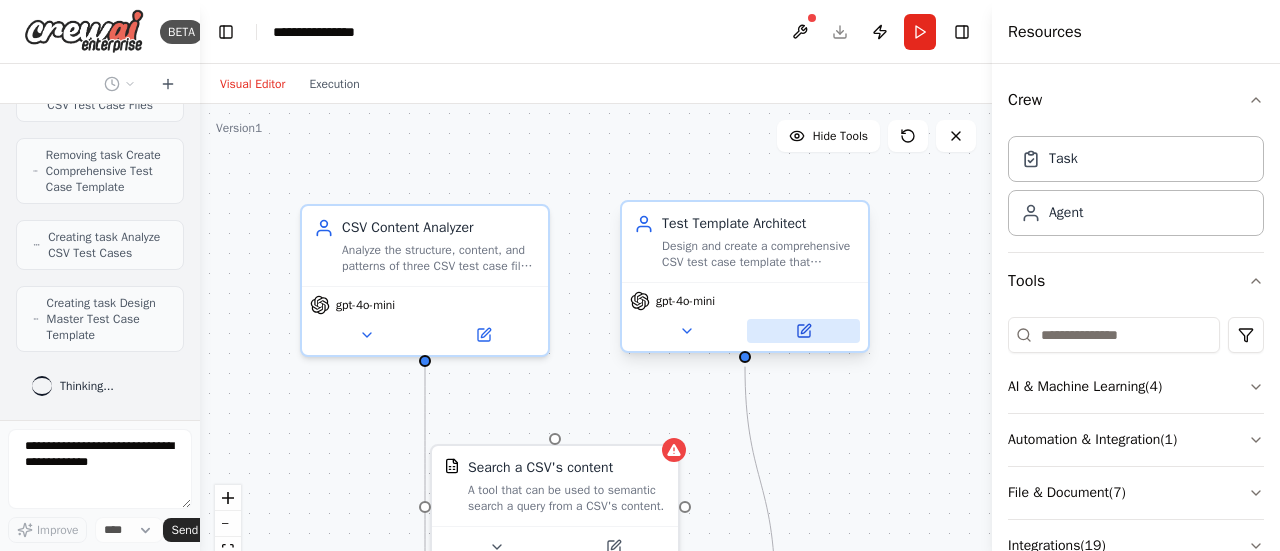 scroll, scrollTop: 3242, scrollLeft: 0, axis: vertical 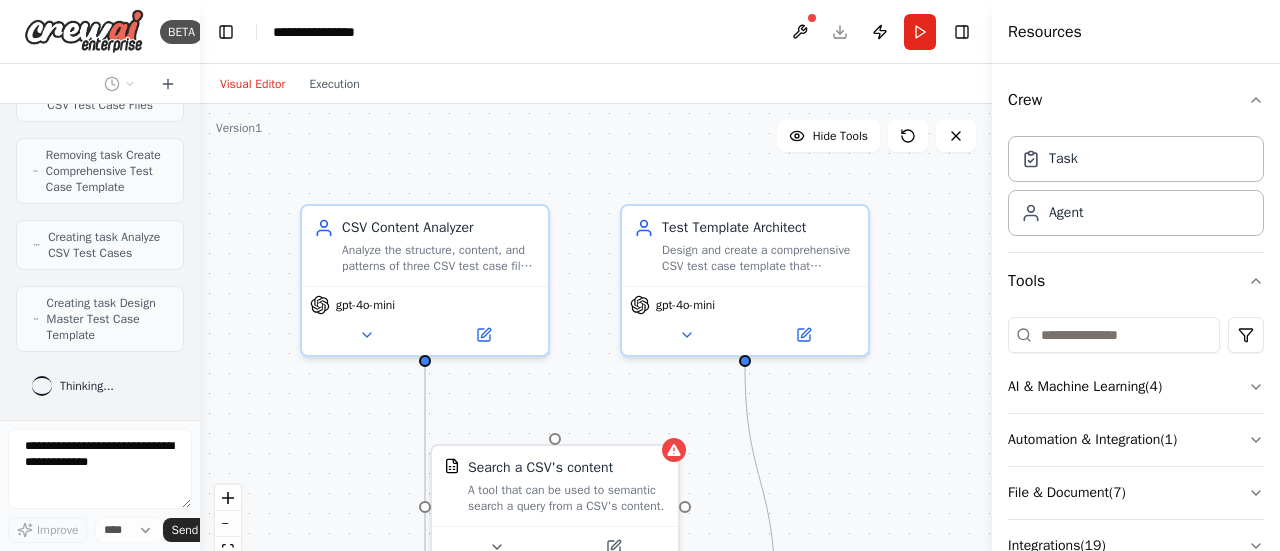 click on ".deletable-edge-delete-btn {
width: 20px;
height: 20px;
border: 0px solid #ffffff;
color: #6b7280;
background-color: #f8fafc;
cursor: pointer;
border-radius: 50%;
font-size: 12px;
padding: 3px;
display: flex;
align-items: center;
justify-content: center;
transition: all 0.2s cubic-bezier(0.4, 0, 0.2, 1);
box-shadow: 0 2px 4px rgba(0, 0, 0, 0.1);
}
.deletable-edge-delete-btn:hover {
background-color: #ef4444;
color: #ffffff;
border-color: #dc2626;
transform: scale(1.1);
box-shadow: 0 4px 12px rgba(239, 68, 68, 0.4);
}
.deletable-edge-delete-btn:active {
transform: scale(0.95);
box-shadow: 0 2px 4px rgba(239, 68, 68, 0.3);
}
Search a CSV's content CSV Content Analyzer gpt-4o-mini gpt-4o-mini" at bounding box center [596, 354] 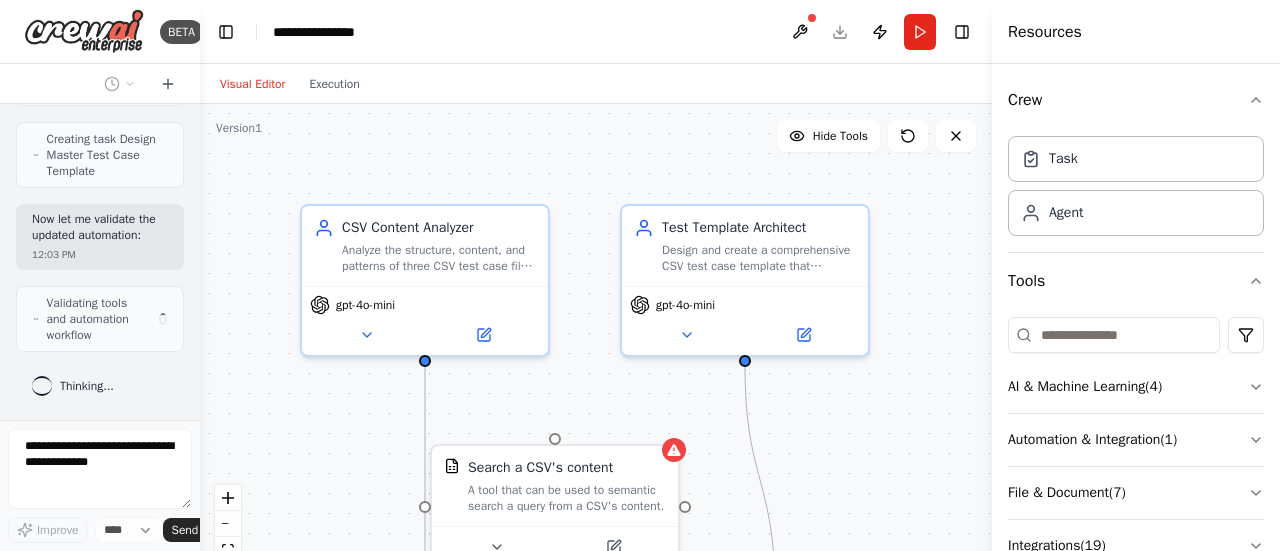 scroll, scrollTop: 3420, scrollLeft: 0, axis: vertical 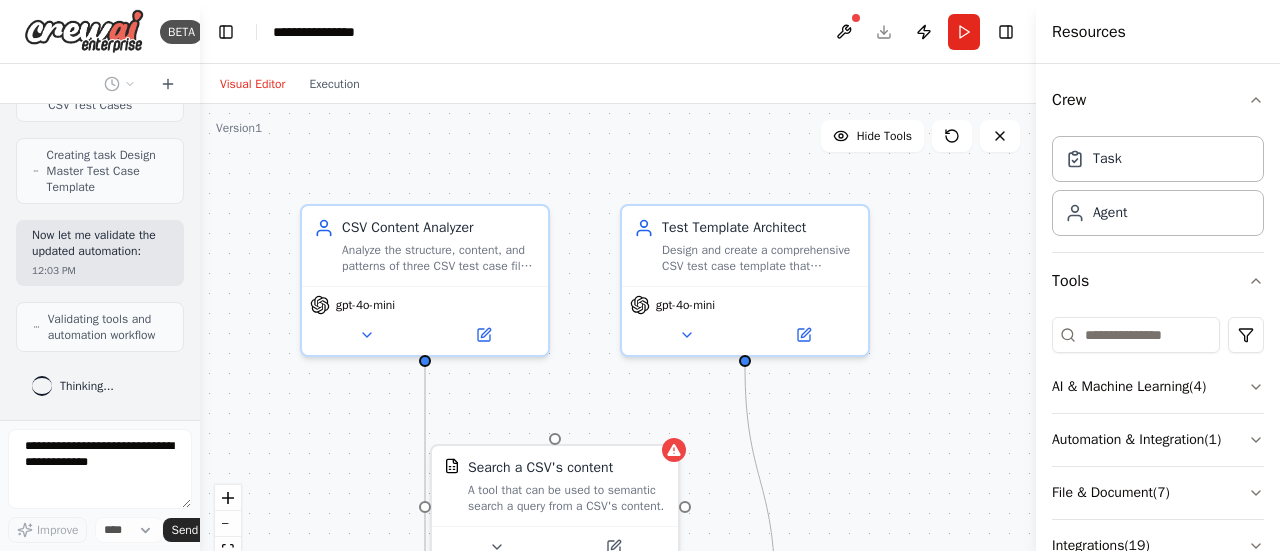 drag, startPoint x: 995, startPoint y: 321, endPoint x: 1036, endPoint y: 322, distance: 41.01219 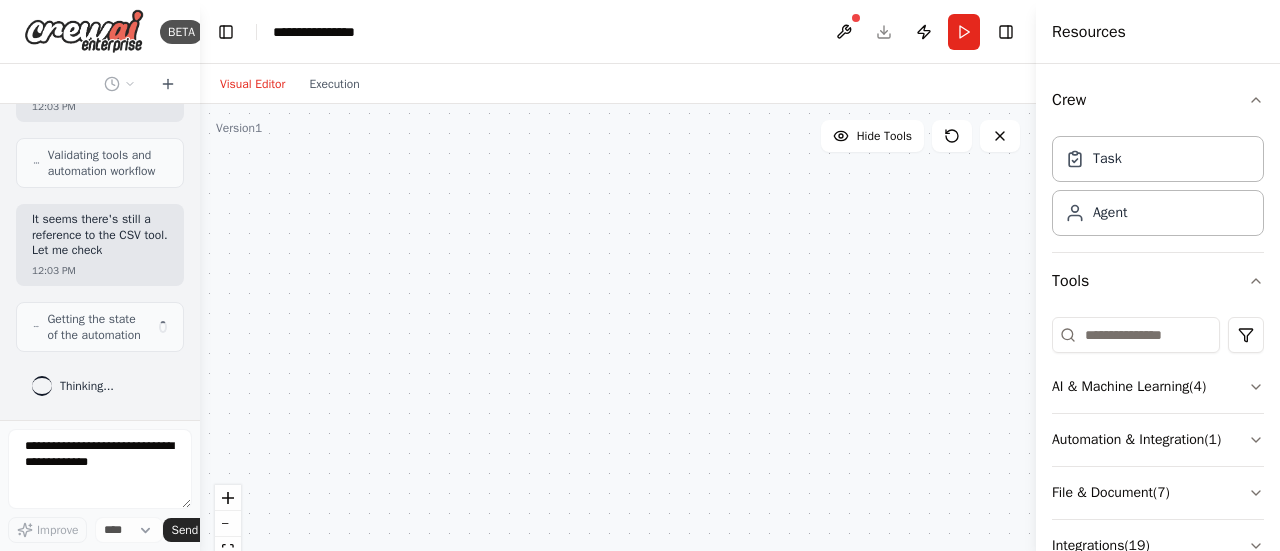 scroll, scrollTop: 3615, scrollLeft: 0, axis: vertical 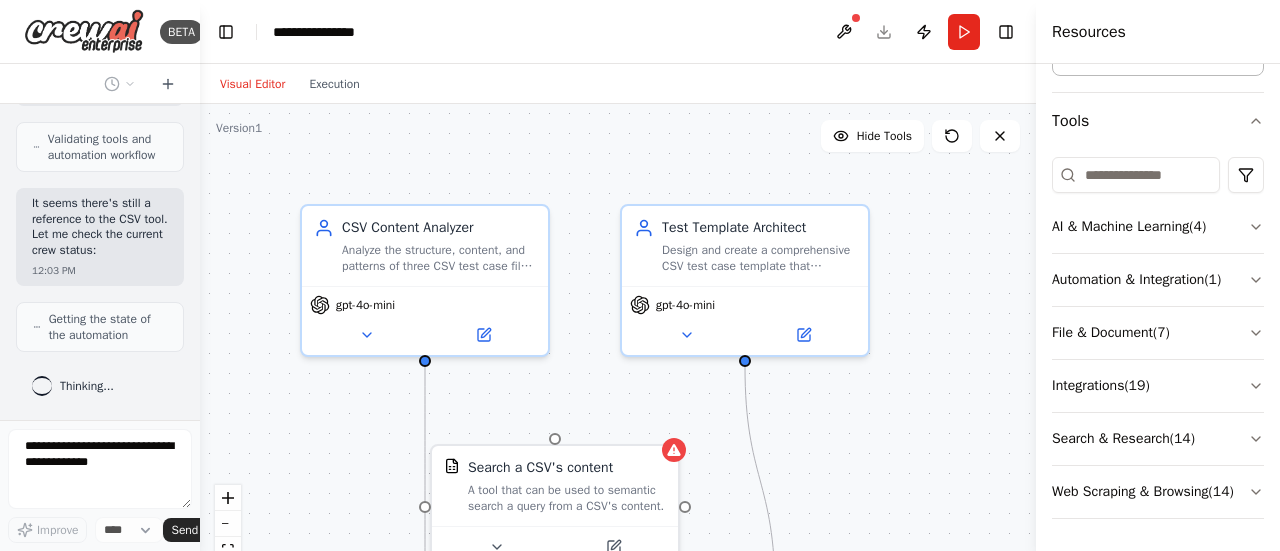 click on ".deletable-edge-delete-btn {
width: 20px;
height: 20px;
border: 0px solid #ffffff;
color: #6b7280;
background-color: #f8fafc;
cursor: pointer;
border-radius: 50%;
font-size: 12px;
padding: 3px;
display: flex;
align-items: center;
justify-content: center;
transition: all 0.2s cubic-bezier(0.4, 0, 0.2, 1);
box-shadow: 0 2px 4px rgba(0, 0, 0, 0.1);
}
.deletable-edge-delete-btn:hover {
background-color: #ef4444;
color: #ffffff;
border-color: #dc2626;
transform: scale(1.1);
box-shadow: 0 4px 12px rgba(239, 68, 68, 0.4);
}
.deletable-edge-delete-btn:active {
transform: scale(0.95);
box-shadow: 0 2px 4px rgba(239, 68, 68, 0.3);
}
Search a CSV's content CSV Content Analyzer gpt-4o-mini gpt-4o-mini" at bounding box center (618, 354) 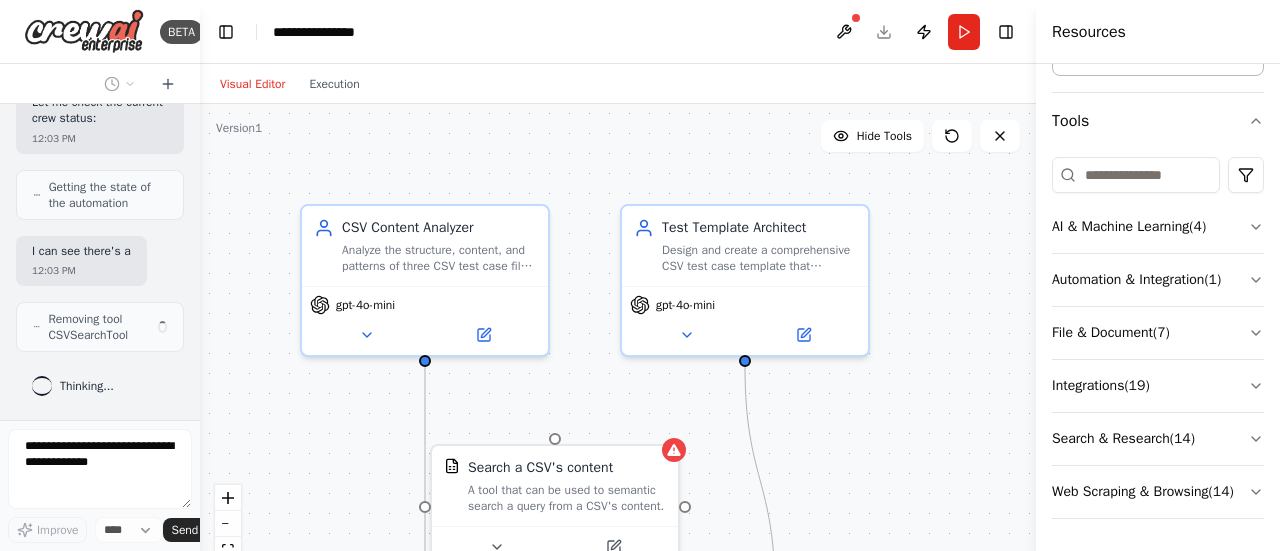 scroll, scrollTop: 3794, scrollLeft: 0, axis: vertical 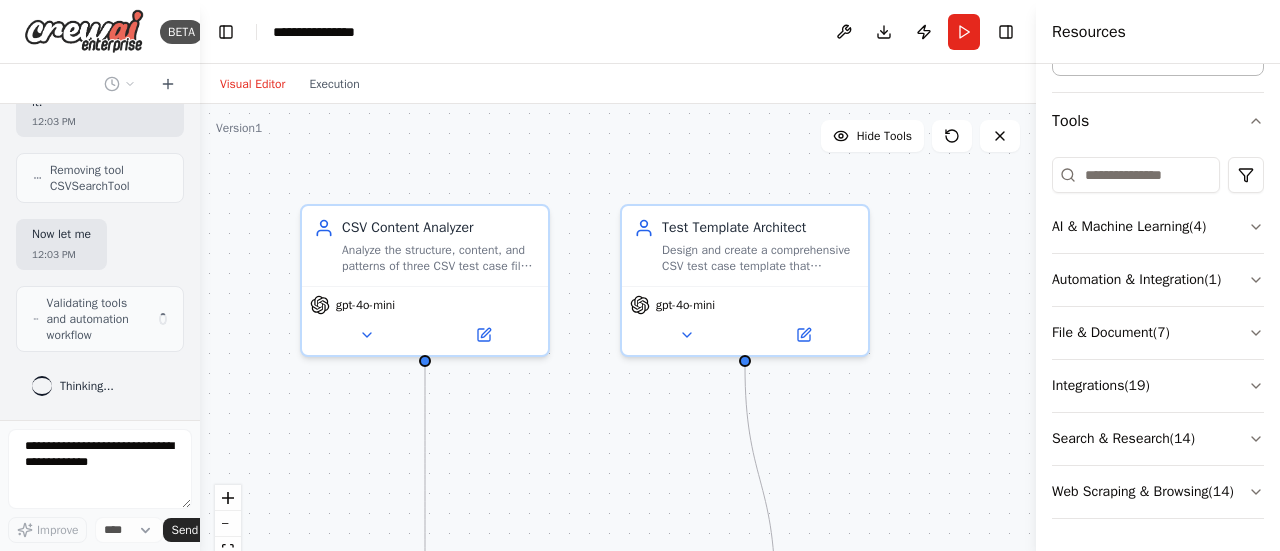 click on ".deletable-edge-delete-btn {
width: 20px;
height: 20px;
border: 0px solid #ffffff;
color: #6b7280;
background-color: #f8fafc;
cursor: pointer;
border-radius: 50%;
font-size: 12px;
padding: 3px;
display: flex;
align-items: center;
justify-content: center;
transition: all 0.2s cubic-bezier(0.4, 0, 0.2, 1);
box-shadow: 0 2px 4px rgba(0, 0, 0, 0.1);
}
.deletable-edge-delete-btn:hover {
background-color: #ef4444;
color: #ffffff;
border-color: #dc2626;
transform: scale(1.1);
box-shadow: 0 4px 12px rgba(239, 68, 68, 0.4);
}
.deletable-edge-delete-btn:active {
transform: scale(0.95);
box-shadow: 0 2px 4px rgba(239, 68, 68, 0.3);
}
CSV Content Analyzer gpt-4o-mini Test Template Architect gpt-4o-mini" at bounding box center [618, 354] 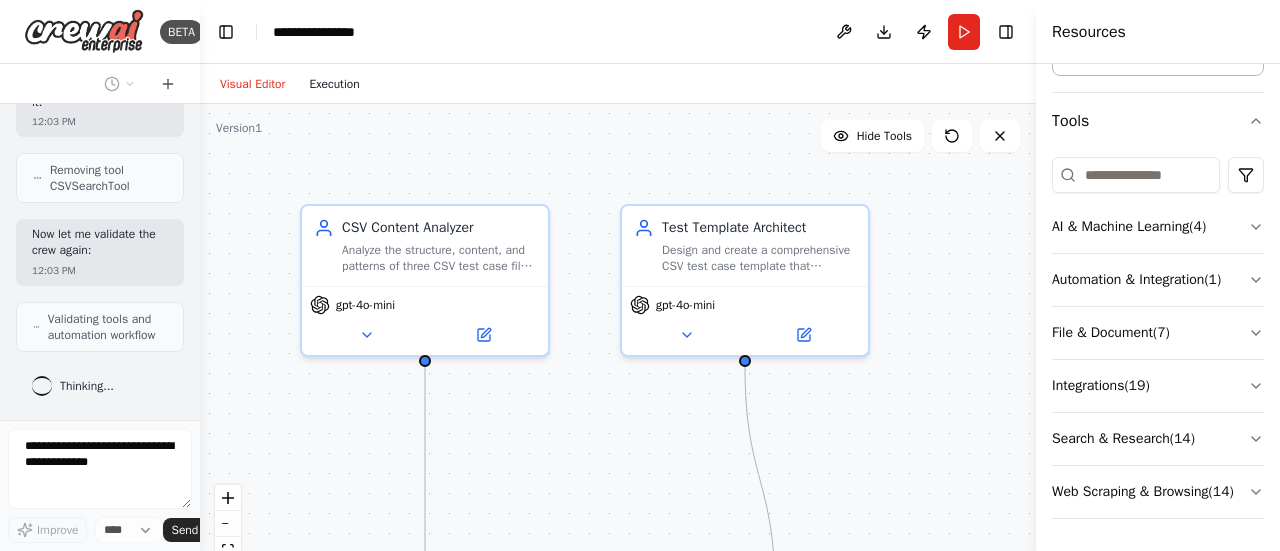 click on "Execution" at bounding box center [334, 84] 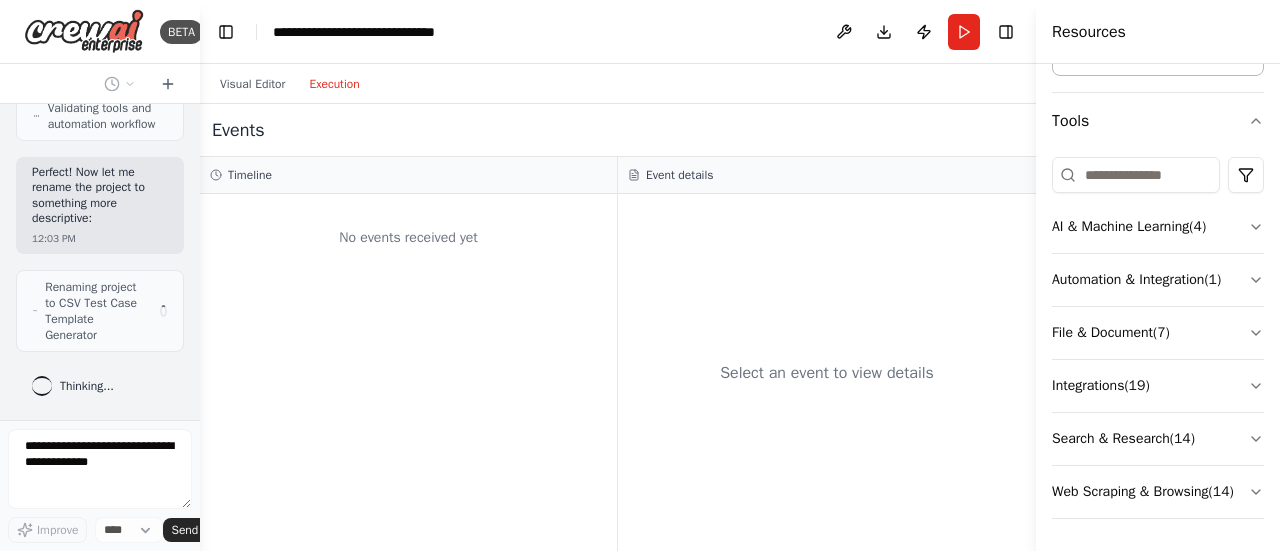 click on "Visual Editor Execution" at bounding box center [290, 84] 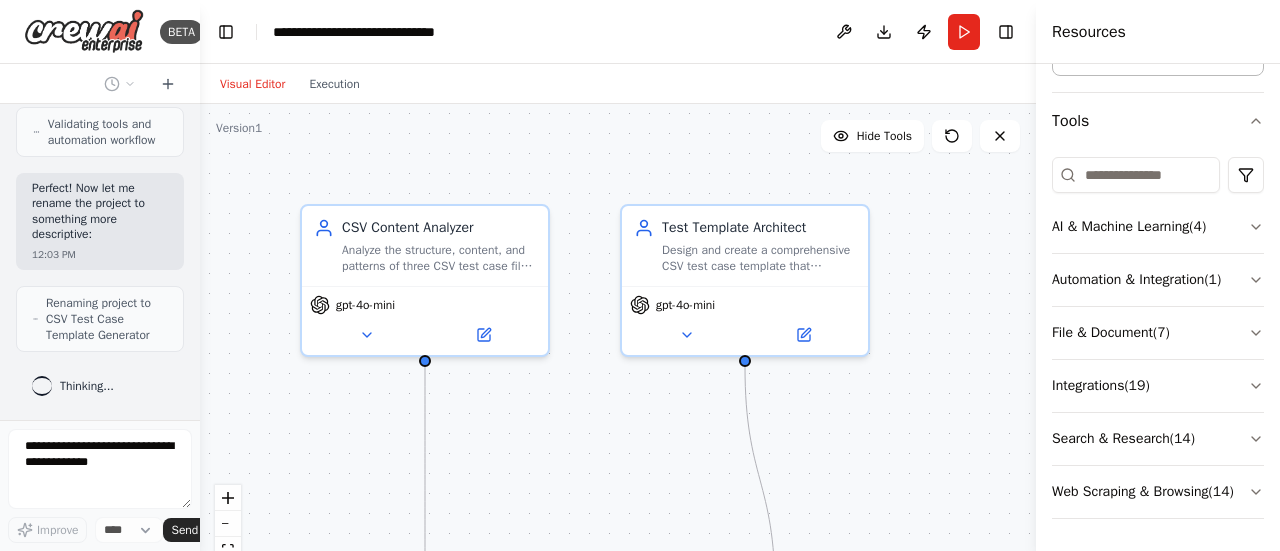click on "Visual Editor" at bounding box center (252, 84) 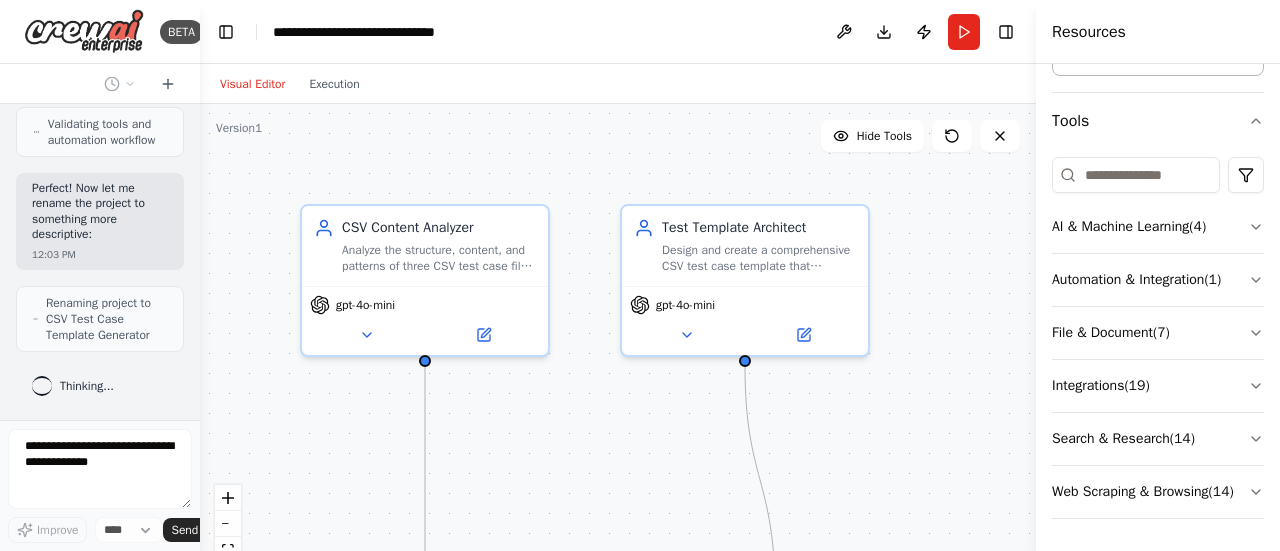 click on ".deletable-edge-delete-btn {
width: 20px;
height: 20px;
border: 0px solid #ffffff;
color: #6b7280;
background-color: #f8fafc;
cursor: pointer;
border-radius: 50%;
font-size: 12px;
padding: 3px;
display: flex;
align-items: center;
justify-content: center;
transition: all 0.2s cubic-bezier(0.4, 0, 0.2, 1);
box-shadow: 0 2px 4px rgba(0, 0, 0, 0.1);
}
.deletable-edge-delete-btn:hover {
background-color: #ef4444;
color: #ffffff;
border-color: #dc2626;
transform: scale(1.1);
box-shadow: 0 4px 12px rgba(239, 68, 68, 0.4);
}
.deletable-edge-delete-btn:active {
transform: scale(0.95);
box-shadow: 0 2px 4px rgba(239, 68, 68, 0.3);
}
CSV Content Analyzer gpt-4o-mini Test Template Architect gpt-4o-mini" at bounding box center (618, 354) 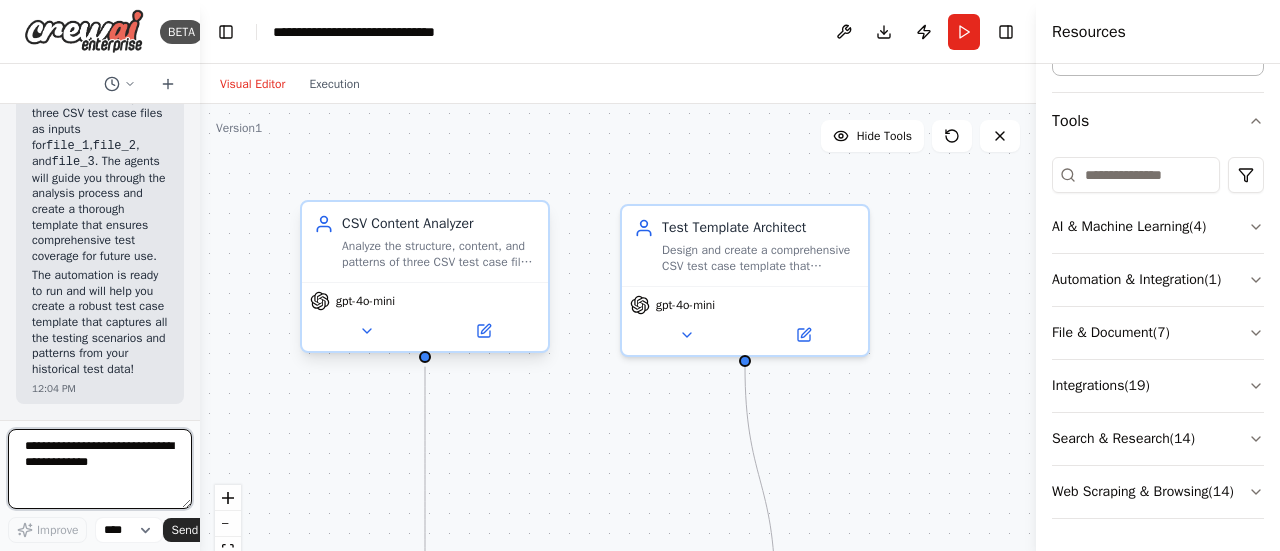 scroll, scrollTop: 6001, scrollLeft: 0, axis: vertical 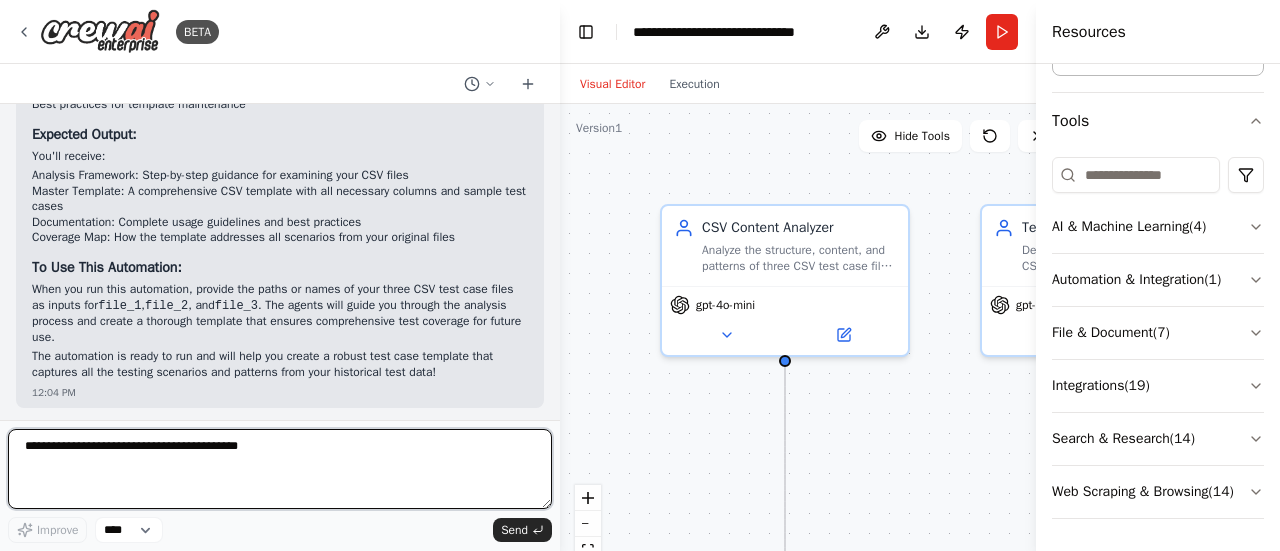 drag, startPoint x: 195, startPoint y: 395, endPoint x: 560, endPoint y: 433, distance: 366.97275 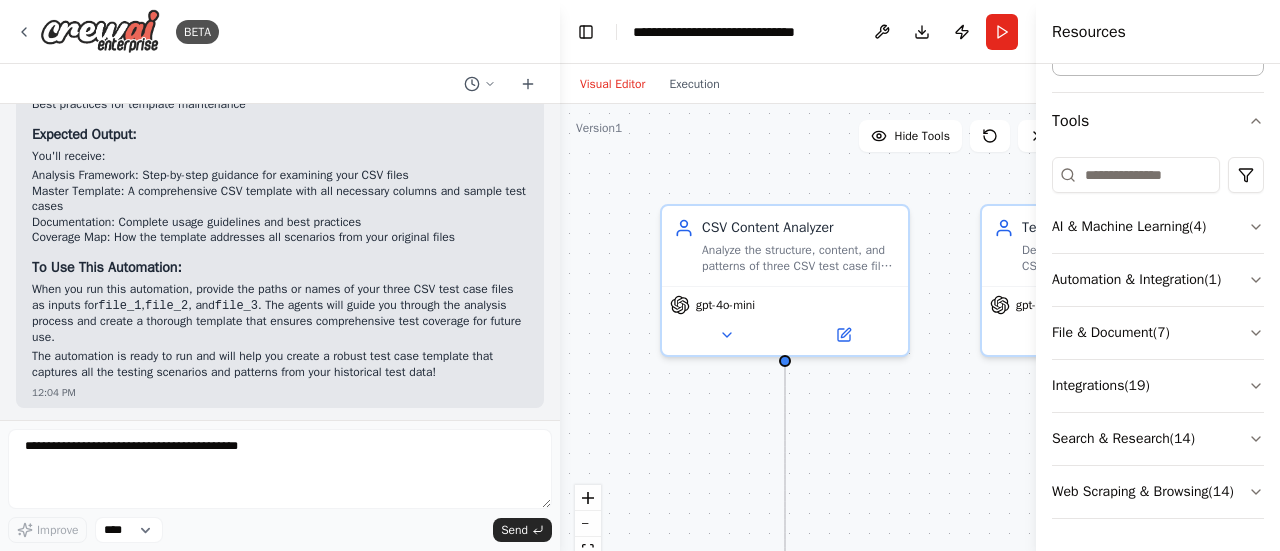 click on ".deletable-edge-delete-btn {
width: 20px;
height: 20px;
border: 0px solid #ffffff;
color: #6b7280;
background-color: #f8fafc;
cursor: pointer;
border-radius: 50%;
font-size: 12px;
padding: 3px;
display: flex;
align-items: center;
justify-content: center;
transition: all 0.2s cubic-bezier(0.4, 0, 0.2, 1);
box-shadow: 0 2px 4px rgba(0, 0, 0, 0.1);
}
.deletable-edge-delete-btn:hover {
background-color: #ef4444;
color: #ffffff;
border-color: #dc2626;
transform: scale(1.1);
box-shadow: 0 4px 12px rgba(239, 68, 68, 0.4);
}
.deletable-edge-delete-btn:active {
transform: scale(0.95);
box-shadow: 0 2px 4px rgba(239, 68, 68, 0.3);
}
CSV Content Analyzer gpt-4o-mini Test Template Architect gpt-4o-mini" at bounding box center (817, 354) 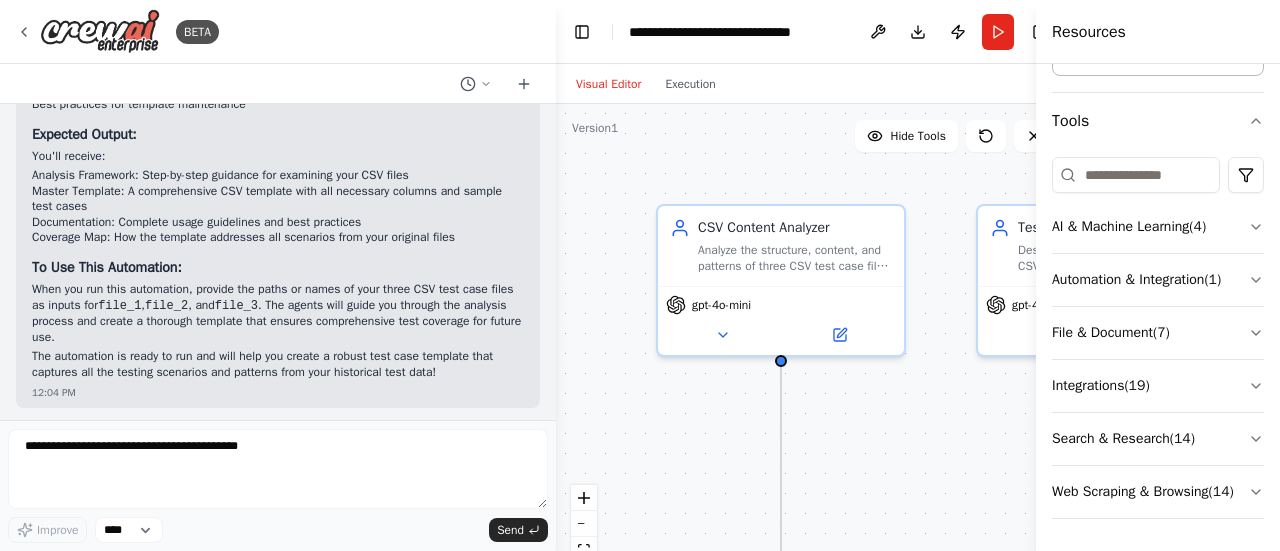 click on "BETA Take three .csv files as input, understand the content. Those are test cases for three different times. Base on those three files, create a .csv output as a test case template for future use. The test case template should include all situations so that it's thorough. 12:01 PM ▶ Thought process I'll help you create an automation that takes three CSV test case files, analyzes their content, and generates a comprehensive test case template. Let me first check what tools are available for file processing and data analysis. 12:01 PM Getting the list of ready-to-use tools Let me search for file handling and data processing tools: 12:01 PM Searching tool CSV file read write Searching tool file read directory Searching tool FileReadTool Searching tool code tool python Searching tool CodeInterpreterTool Let me check if there's a code interpreter or similar tool available: 12:01 PM CSVSearchTool
Let me create the automation: 12:01 PM Creating Test Case Template Designer agent 12:02 PM 12:02 PM 12:02 PM" at bounding box center (640, 275) 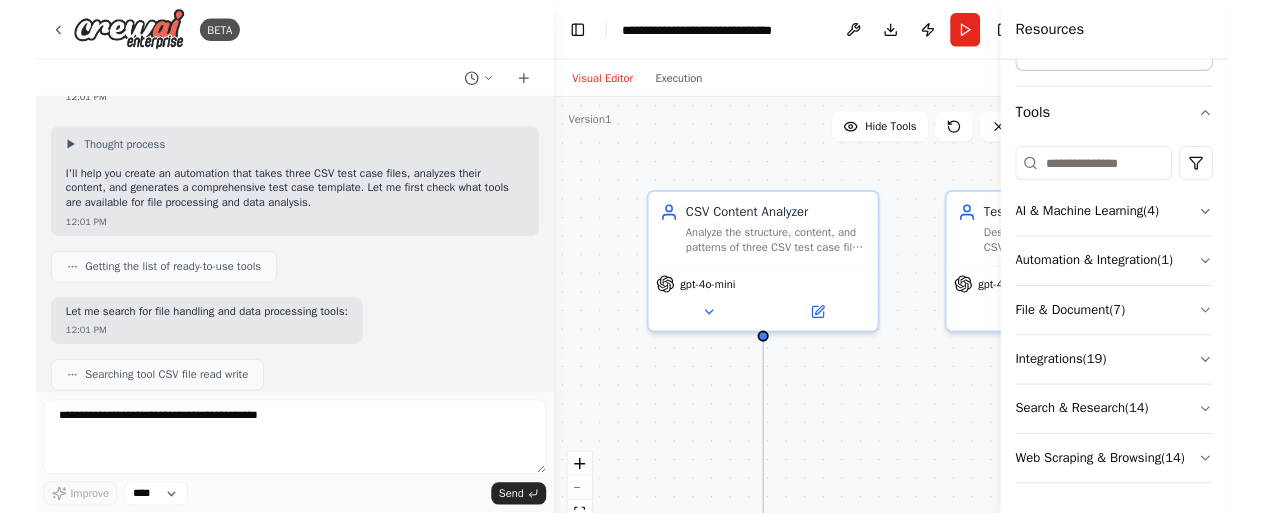 scroll, scrollTop: 89, scrollLeft: 0, axis: vertical 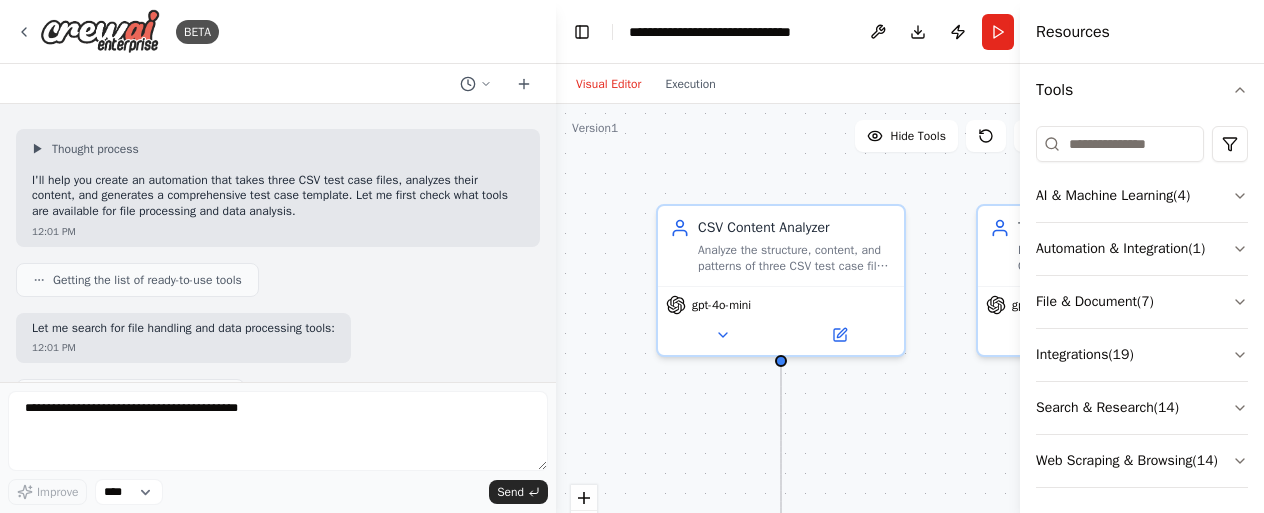 click on ".deletable-edge-delete-btn {
width: 20px;
height: 20px;
border: 0px solid #ffffff;
color: #6b7280;
background-color: #f8fafc;
cursor: pointer;
border-radius: 50%;
font-size: 12px;
padding: 3px;
display: flex;
align-items: center;
justify-content: center;
transition: all 0.2s cubic-bezier(0.4, 0, 0.2, 1);
box-shadow: 0 2px 4px rgba(0, 0, 0, 0.1);
}
.deletable-edge-delete-btn:hover {
background-color: #ef4444;
color: #ffffff;
border-color: #dc2626;
transform: scale(1.1);
box-shadow: 0 4px 12px rgba(239, 68, 68, 0.4);
}
.deletable-edge-delete-btn:active {
transform: scale(0.95);
box-shadow: 0 2px 4px rgba(239, 68, 68, 0.3);
}
CSV Content Analyzer gpt-4o-mini Test Template Architect gpt-4o-mini" at bounding box center [813, 354] 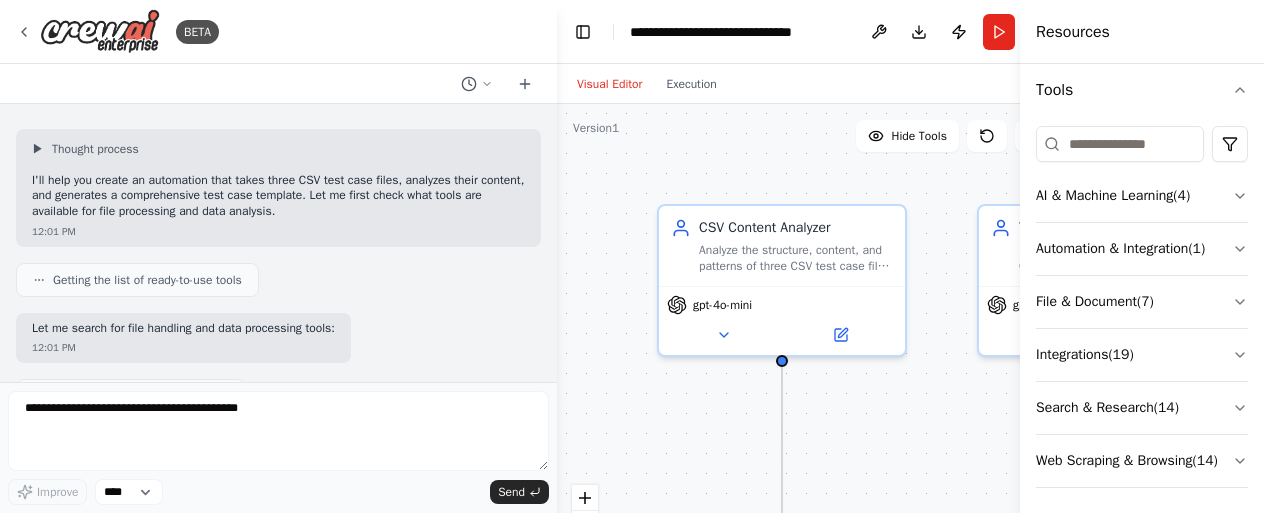 click on "BETA Take three .csv files as input, understand the content. Those are test cases for three different times. Base on those three files, create a .csv output as a test case template for future use. The test case template should include all situations so that it's thorough. 12:01 PM ▶ Thought process I'll help you create an automation that takes three CSV test case files, analyzes their content, and generates a comprehensive test case template. Let me first check what tools are available for file processing and data analysis. 12:01 PM Getting the list of ready-to-use tools Let me search for file handling and data processing tools: 12:01 PM Searching tool CSV file read write Searching tool file read directory Searching tool FileReadTool Searching tool code tool python Searching tool CodeInterpreterTool Let me check if there's a code interpreter or similar tool available: 12:01 PM CSVSearchTool
Let me create the automation: 12:01 PM Creating Test Case Template Designer agent 12:02 PM 12:02 PM 12:02 PM" at bounding box center (632, 256) 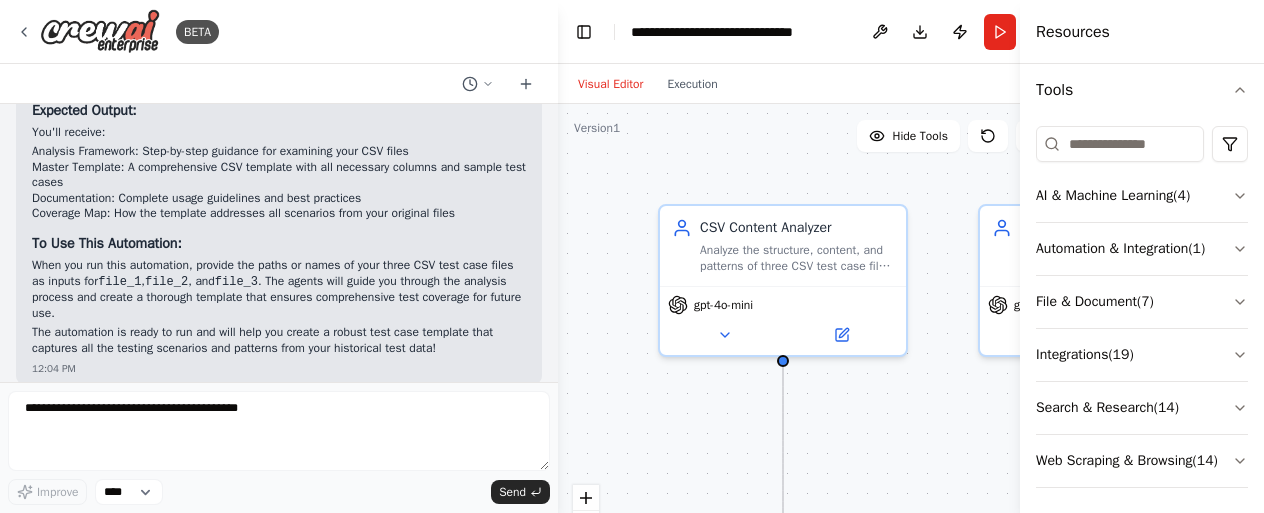 scroll, scrollTop: 3005, scrollLeft: 0, axis: vertical 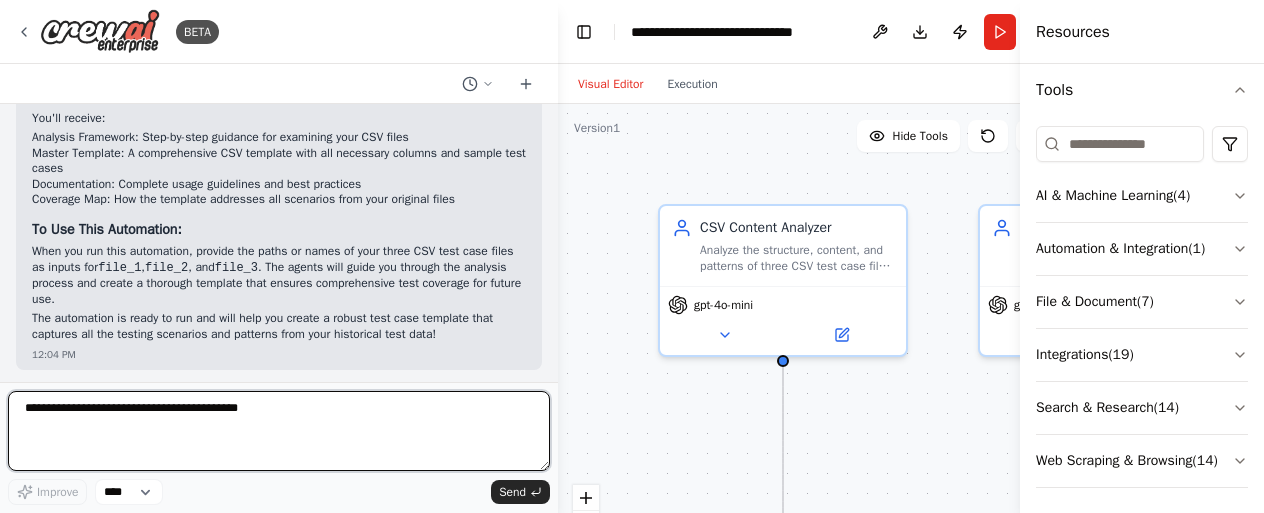 click at bounding box center [279, 431] 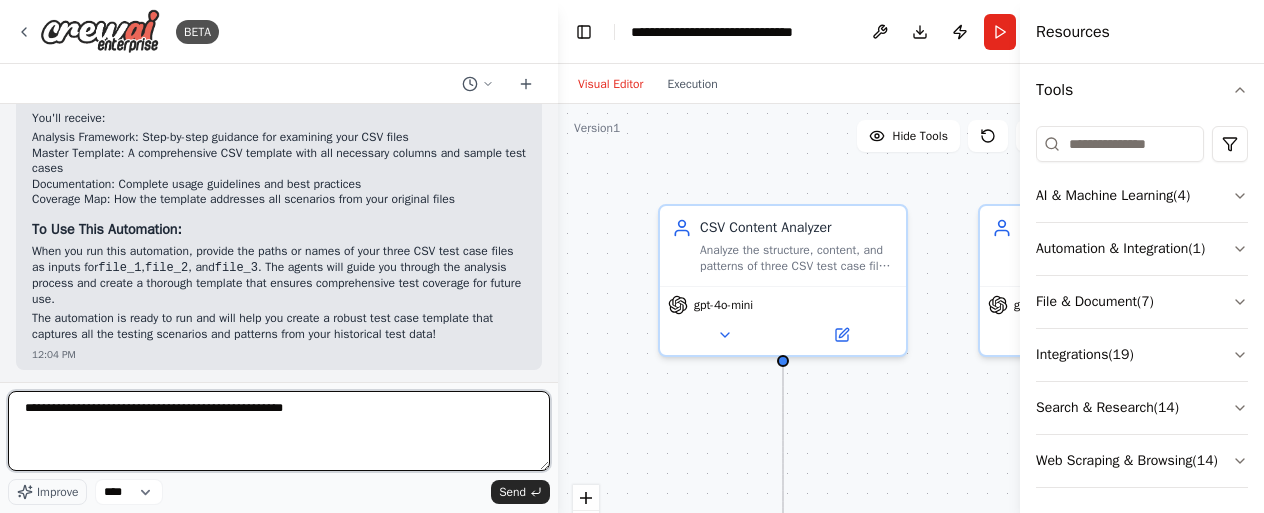 click on "**********" at bounding box center (279, 431) 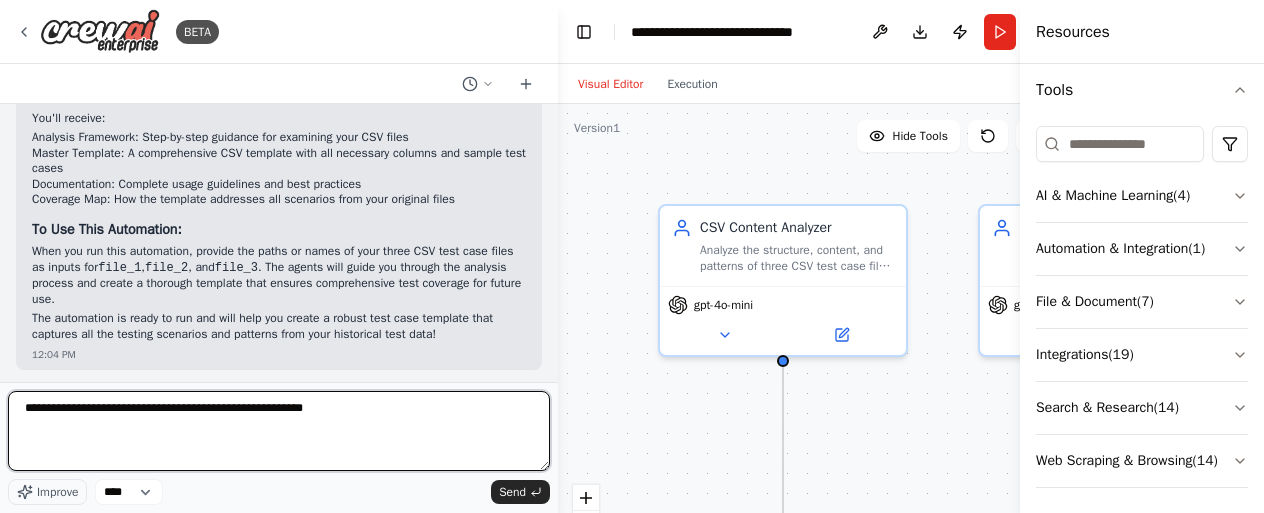 click on "**********" at bounding box center [279, 431] 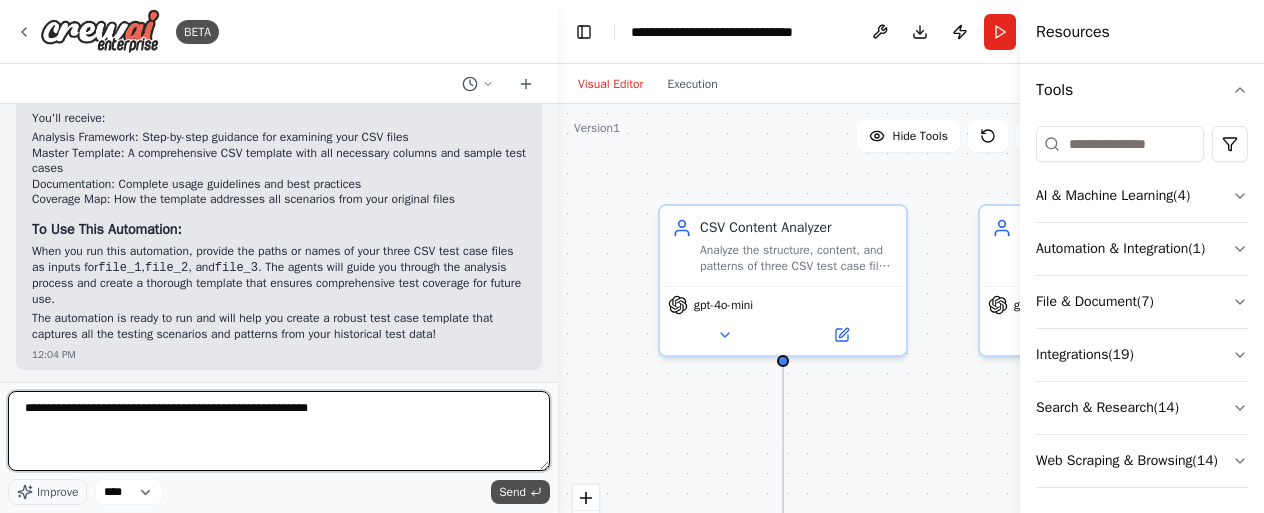 type on "**********" 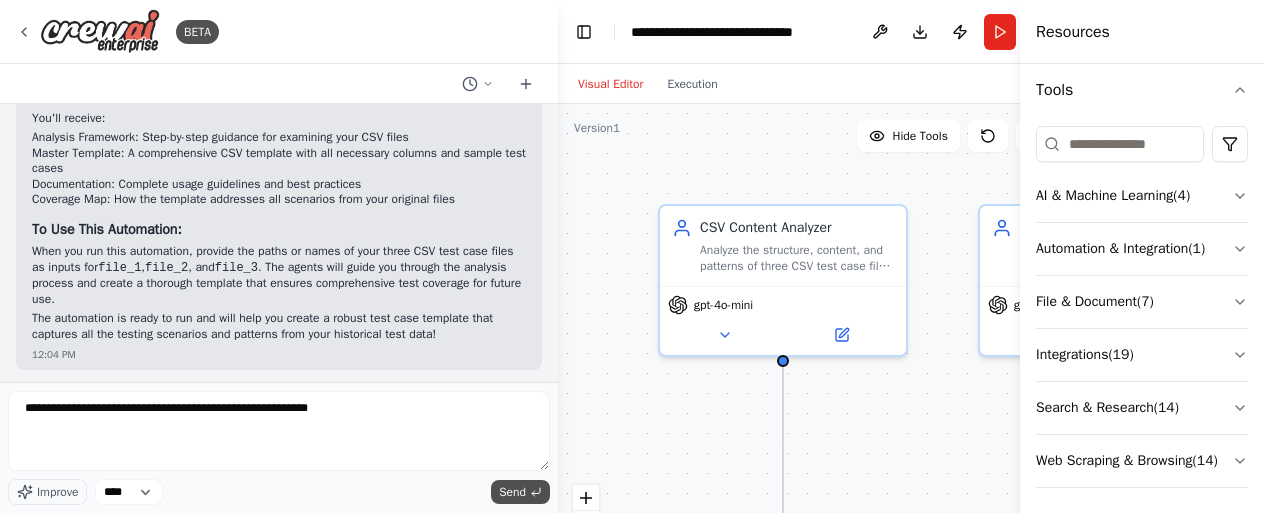 click on "Send" at bounding box center [512, 492] 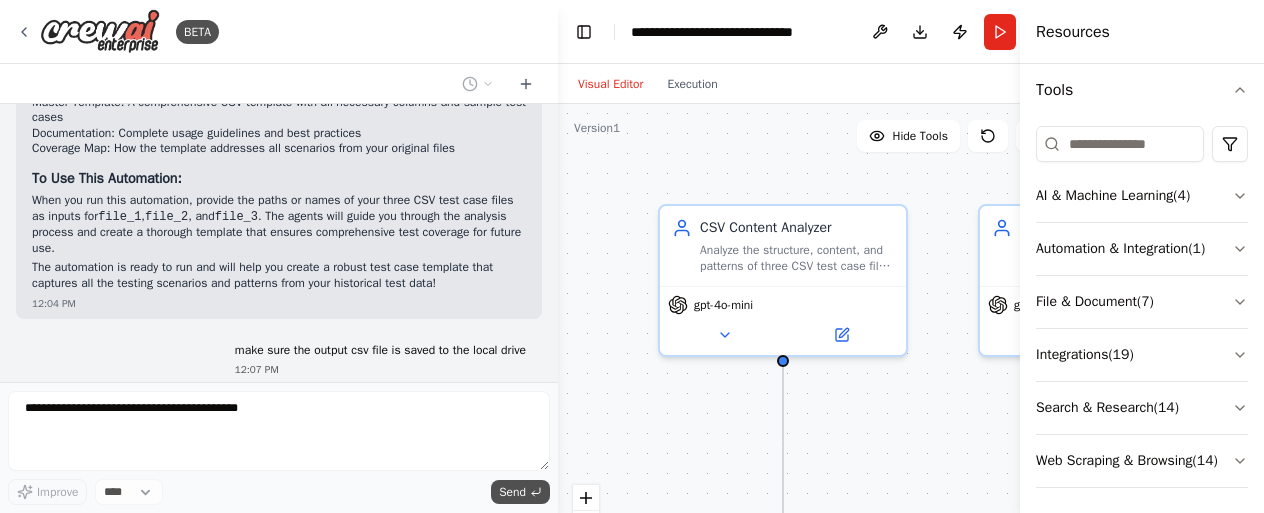 scroll, scrollTop: 3124, scrollLeft: 0, axis: vertical 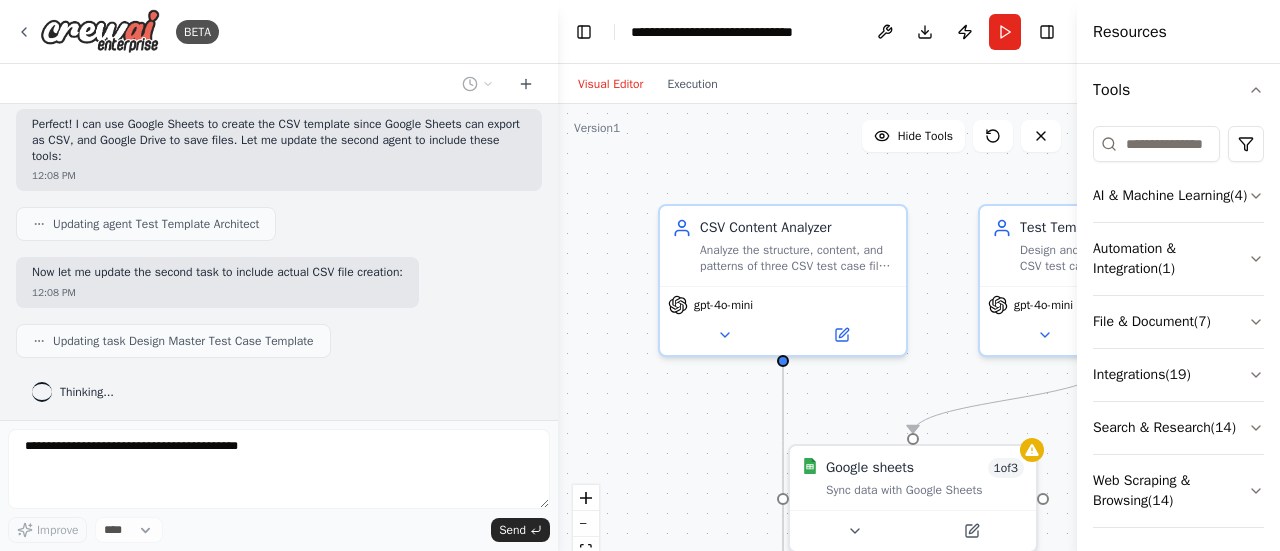 drag, startPoint x: 1038, startPoint y: 81, endPoint x: 1215, endPoint y: 118, distance: 180.82588 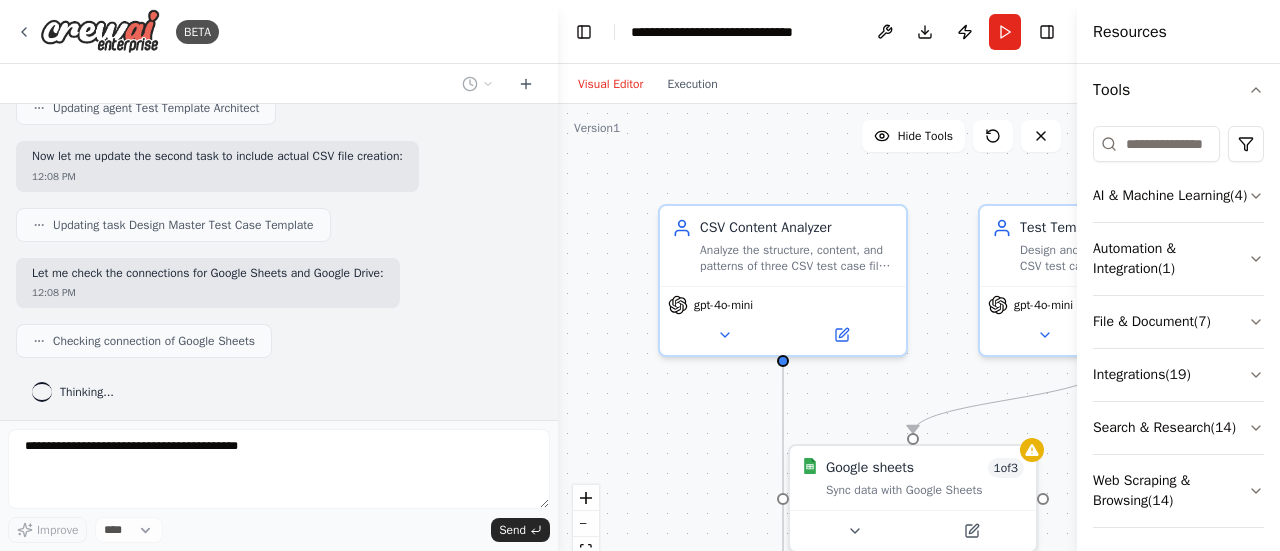 click on ".deletable-edge-delete-btn {
width: 20px;
height: 20px;
border: 0px solid #ffffff;
color: #6b7280;
background-color: #f8fafc;
cursor: pointer;
border-radius: 50%;
font-size: 12px;
padding: 3px;
display: flex;
align-items: center;
justify-content: center;
transition: all 0.2s cubic-bezier(0.4, 0, 0.2, 1);
box-shadow: 0 2px 4px rgba(0, 0, 0, 0.1);
}
.deletable-edge-delete-btn:hover {
background-color: #ef4444;
color: #ffffff;
border-color: #dc2626;
transform: scale(1.1);
box-shadow: 0 4px 12px rgba(239, 68, 68, 0.4);
}
.deletable-edge-delete-btn:active {
transform: scale(0.95);
box-shadow: 0 2px 4px rgba(239, 68, 68, 0.3);
}
CSV Content Analyzer gpt-4o-mini Test Template Architect gpt-4o-mini" at bounding box center (817, 354) 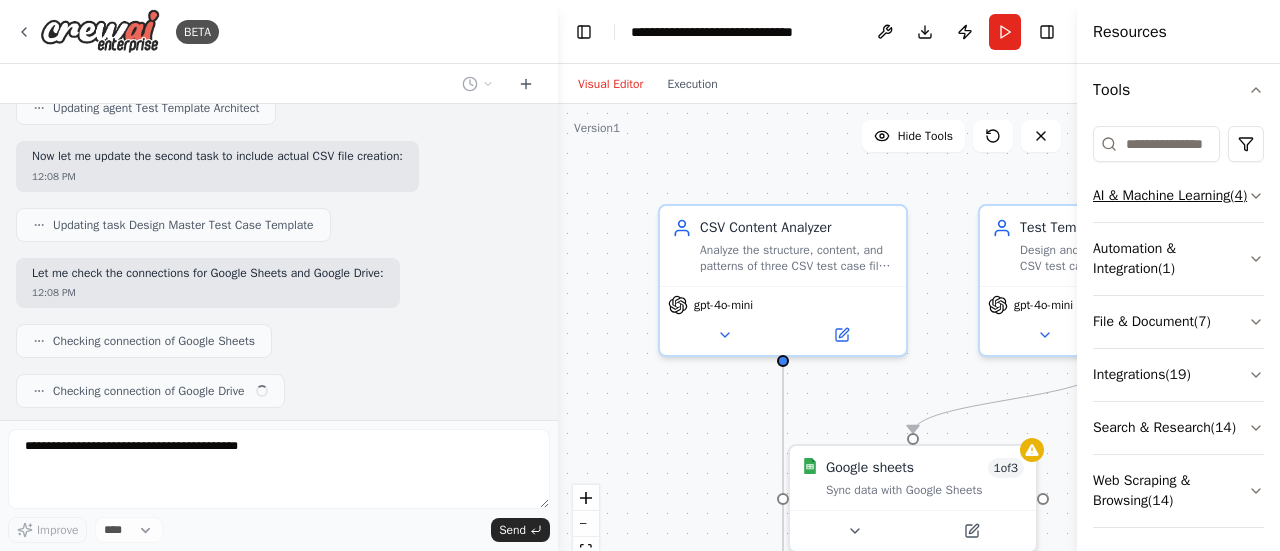 scroll, scrollTop: 3731, scrollLeft: 0, axis: vertical 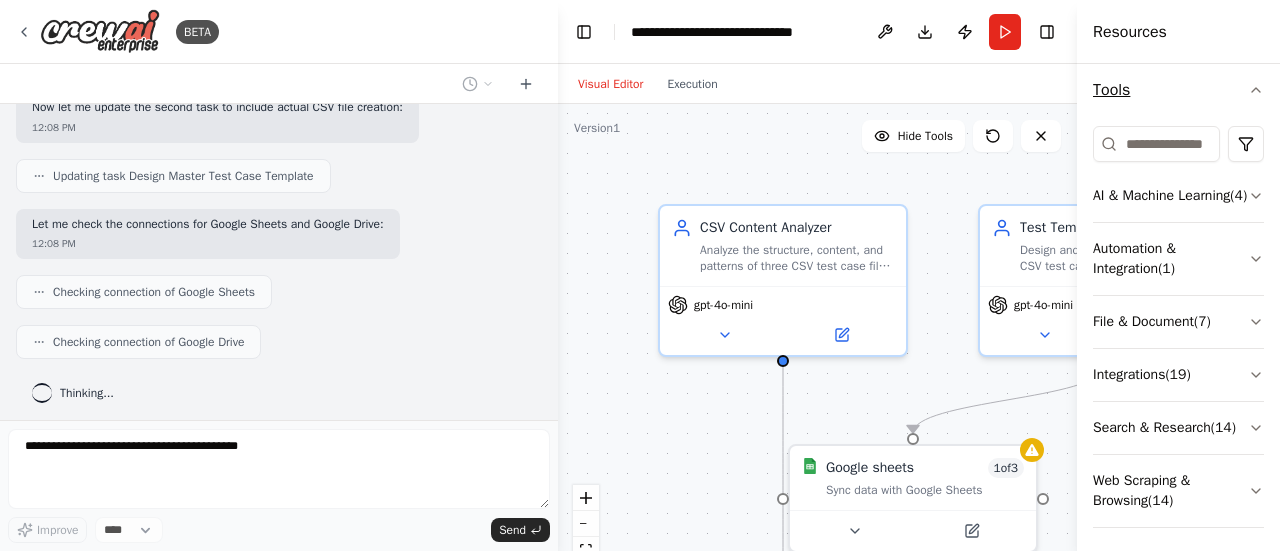 click 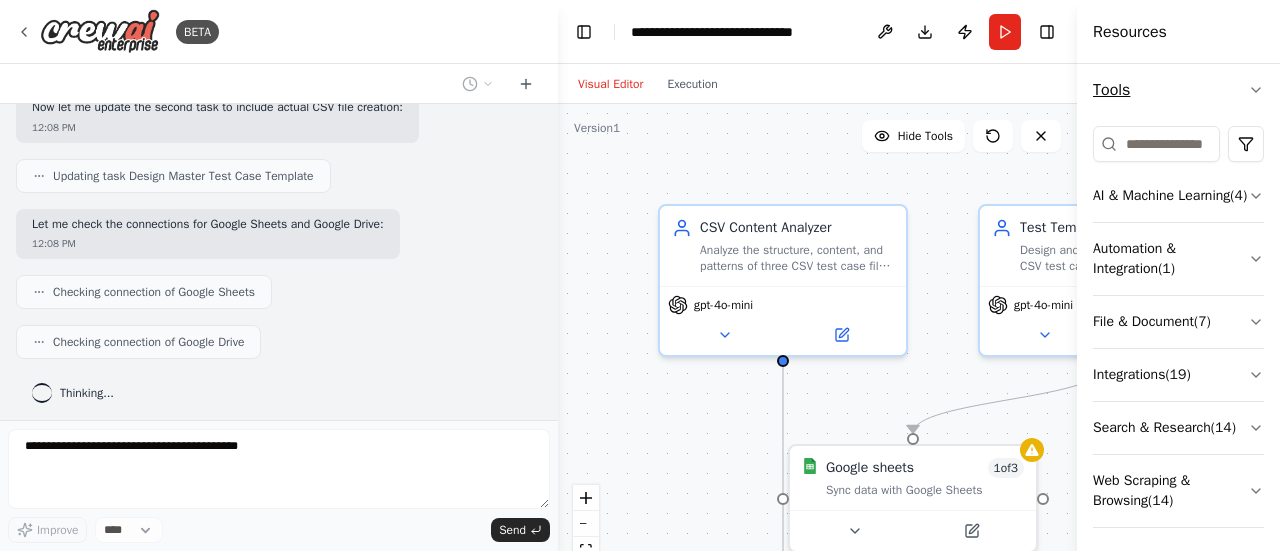 scroll, scrollTop: 0, scrollLeft: 0, axis: both 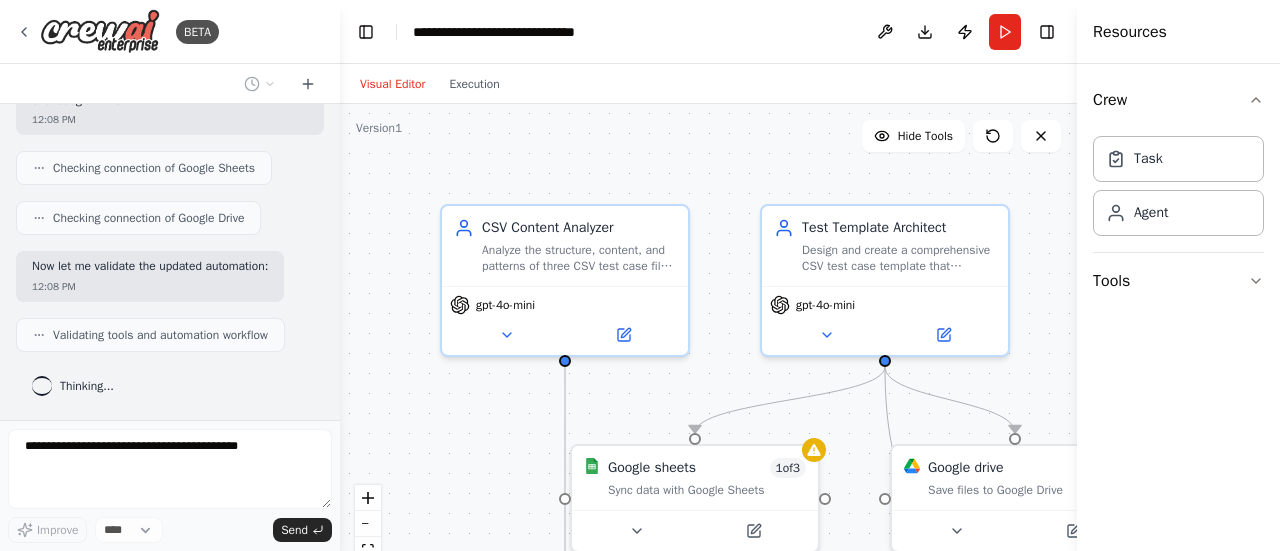 drag, startPoint x: 557, startPoint y: 309, endPoint x: 340, endPoint y: 303, distance: 217.08293 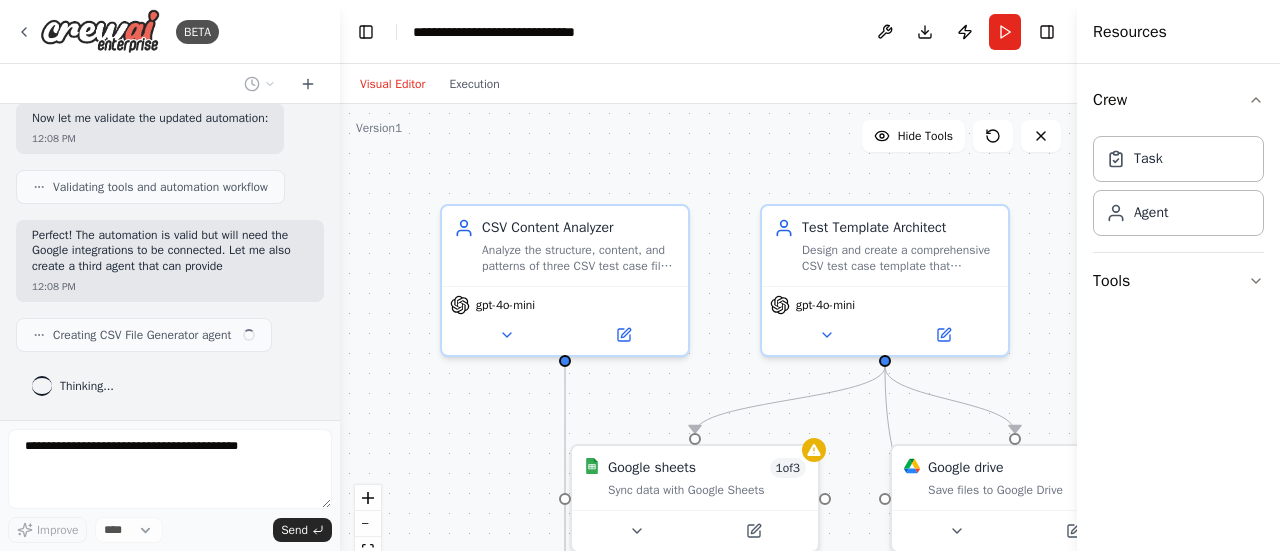scroll, scrollTop: 4856, scrollLeft: 0, axis: vertical 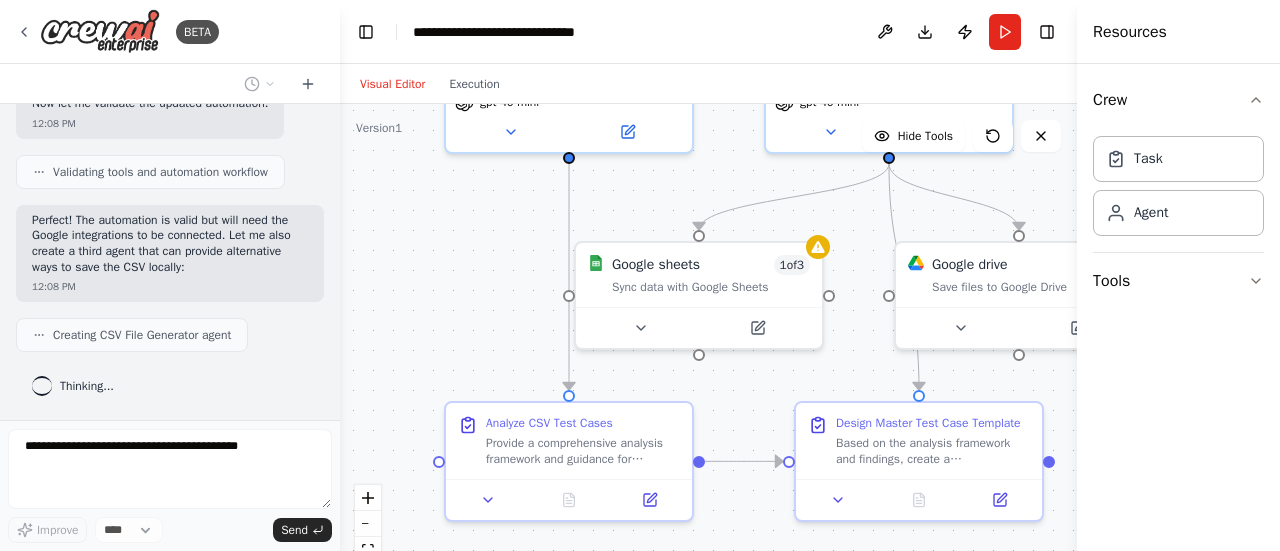 drag, startPoint x: 1034, startPoint y: 399, endPoint x: 1038, endPoint y: 196, distance: 203.0394 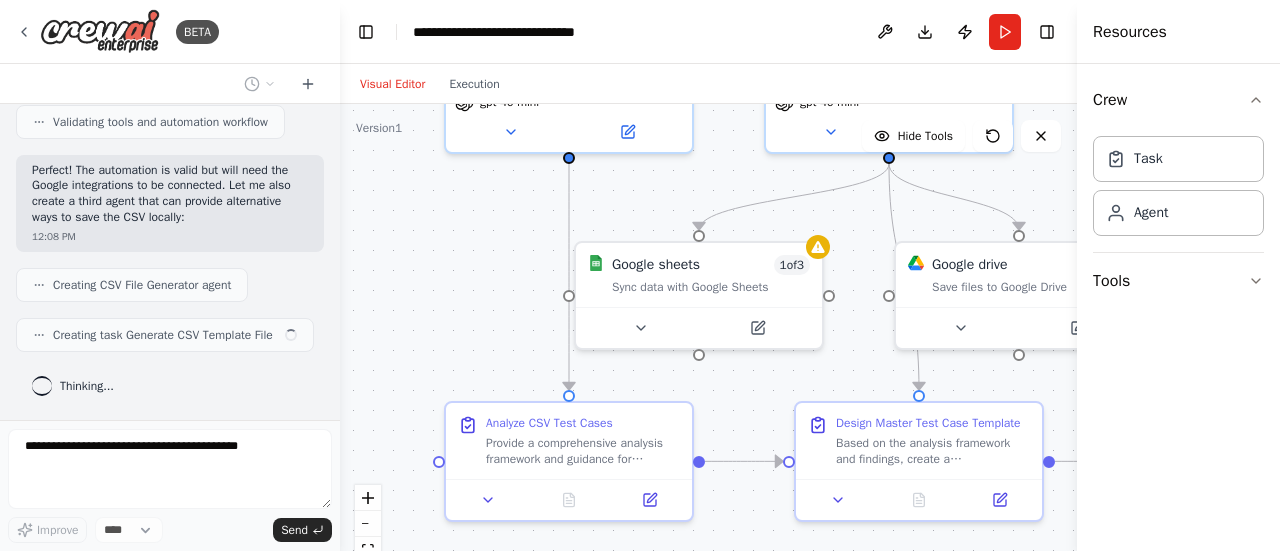 scroll, scrollTop: 4905, scrollLeft: 0, axis: vertical 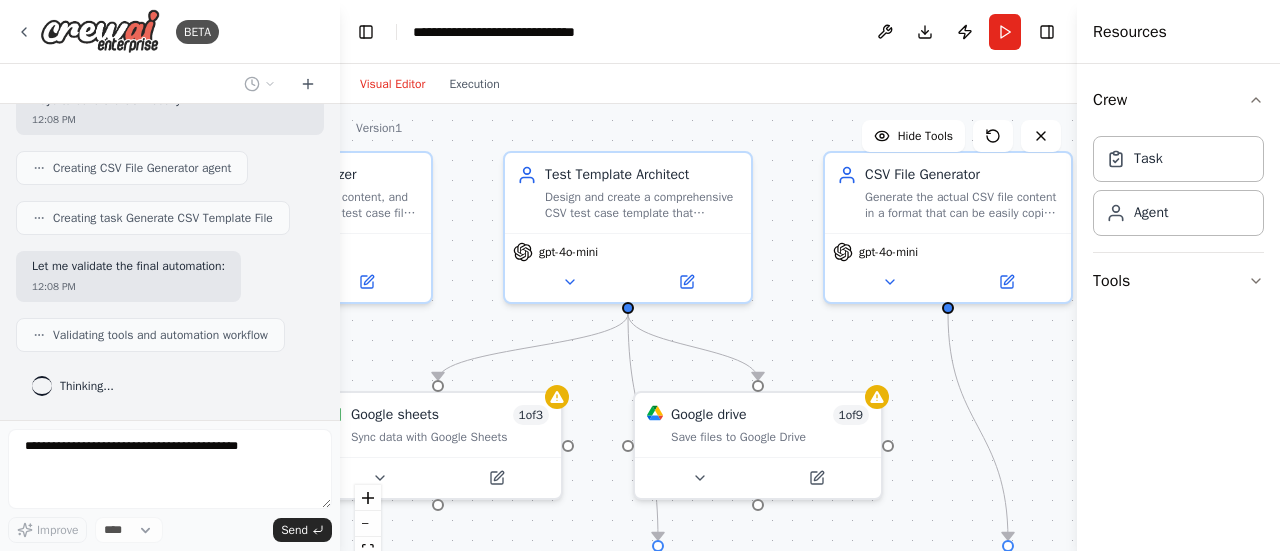 drag, startPoint x: 1008, startPoint y: 189, endPoint x: 747, endPoint y: 339, distance: 301.03323 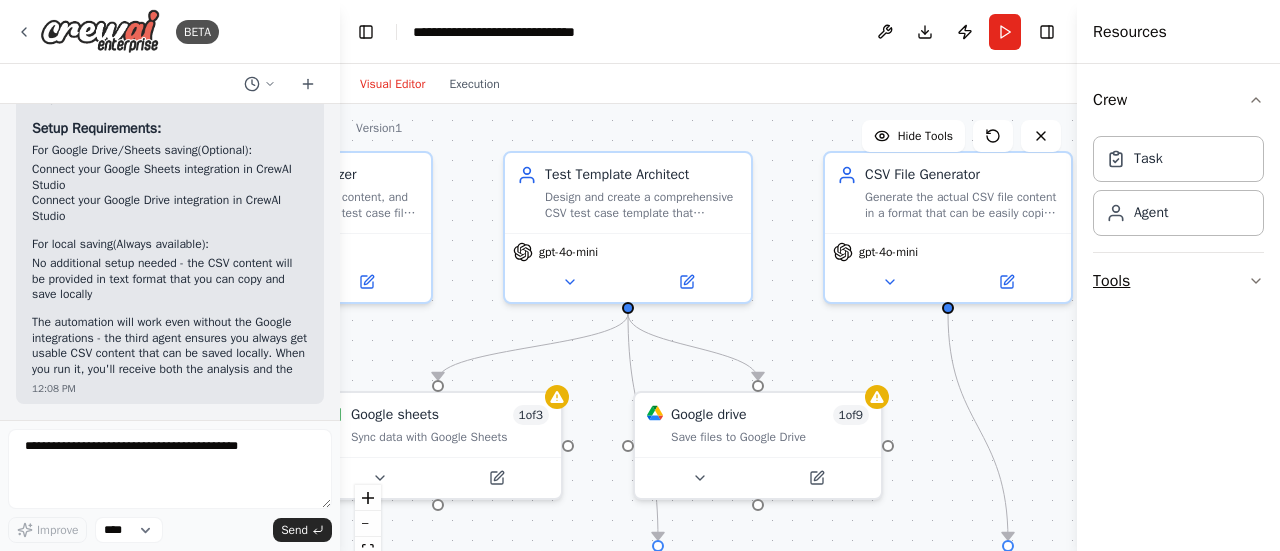 scroll, scrollTop: 6052, scrollLeft: 0, axis: vertical 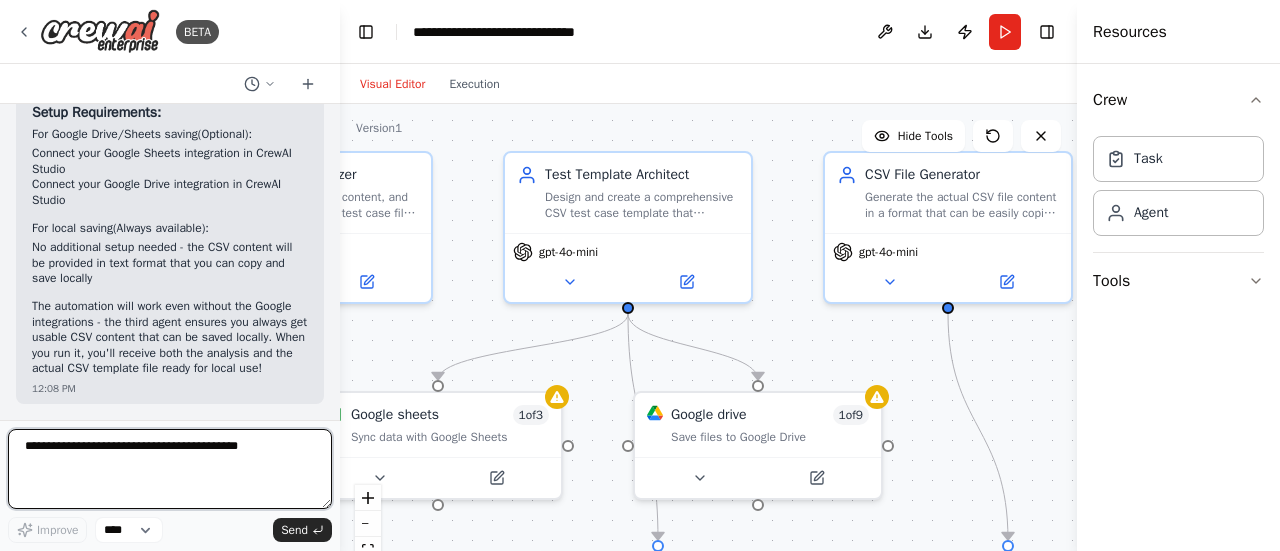click at bounding box center (170, 469) 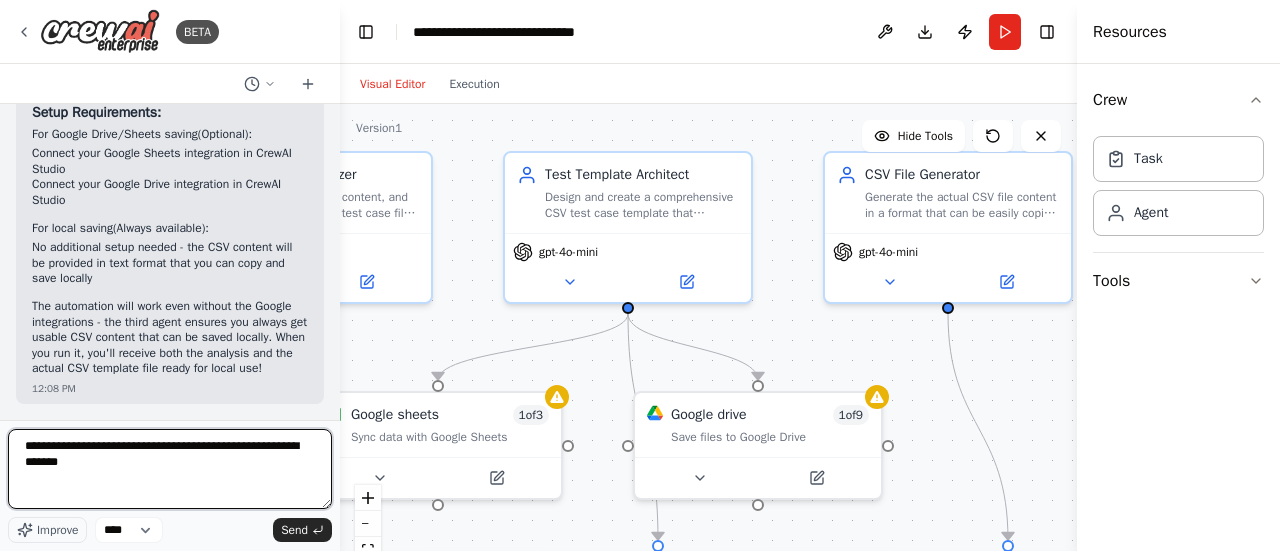 type on "**********" 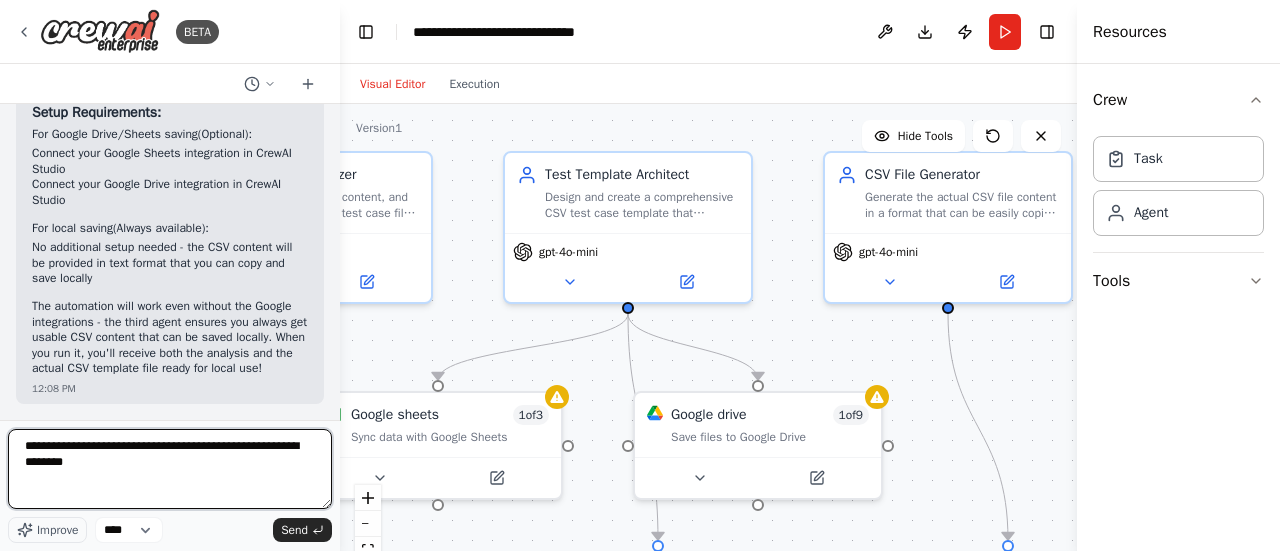 type 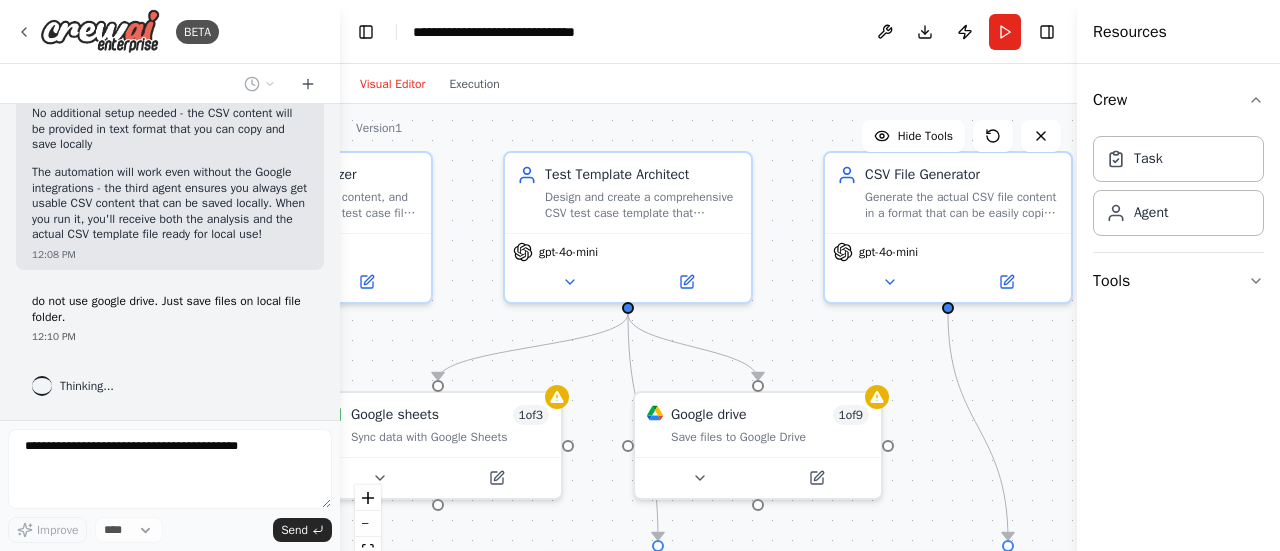 scroll, scrollTop: 6186, scrollLeft: 0, axis: vertical 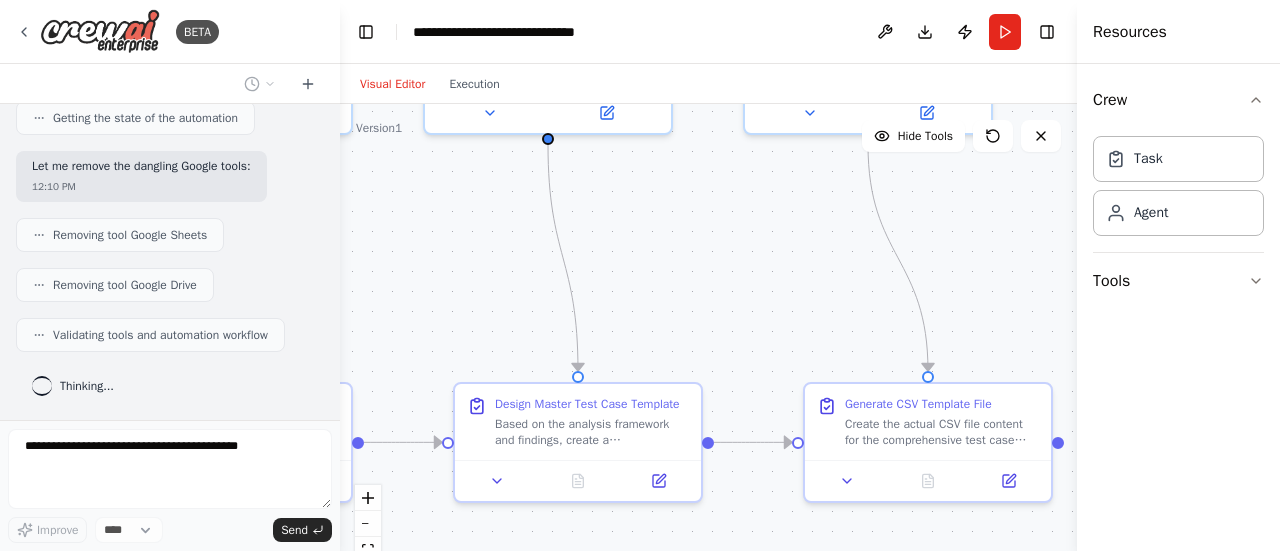 drag, startPoint x: 1012, startPoint y: 336, endPoint x: 932, endPoint y: 167, distance: 186.9786 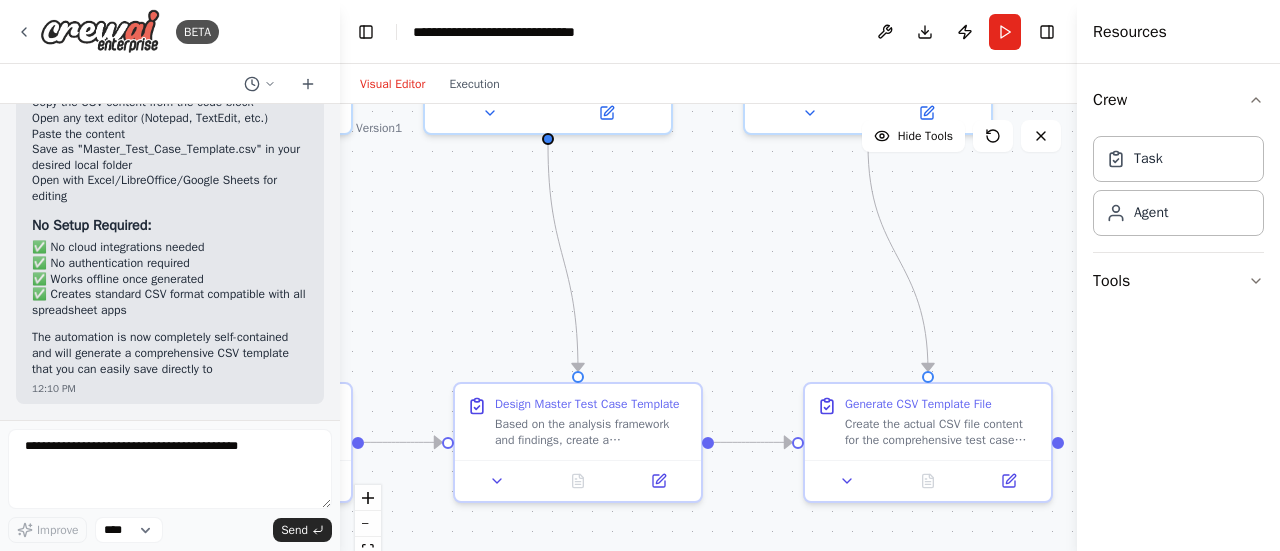 scroll, scrollTop: 7834, scrollLeft: 0, axis: vertical 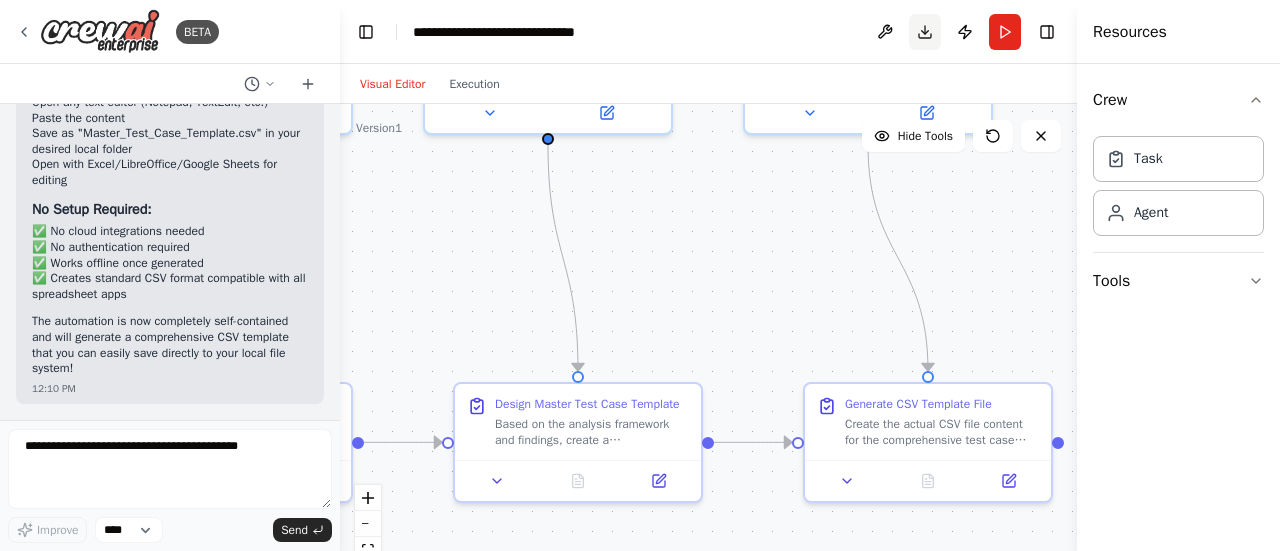 click on "Download" at bounding box center (925, 32) 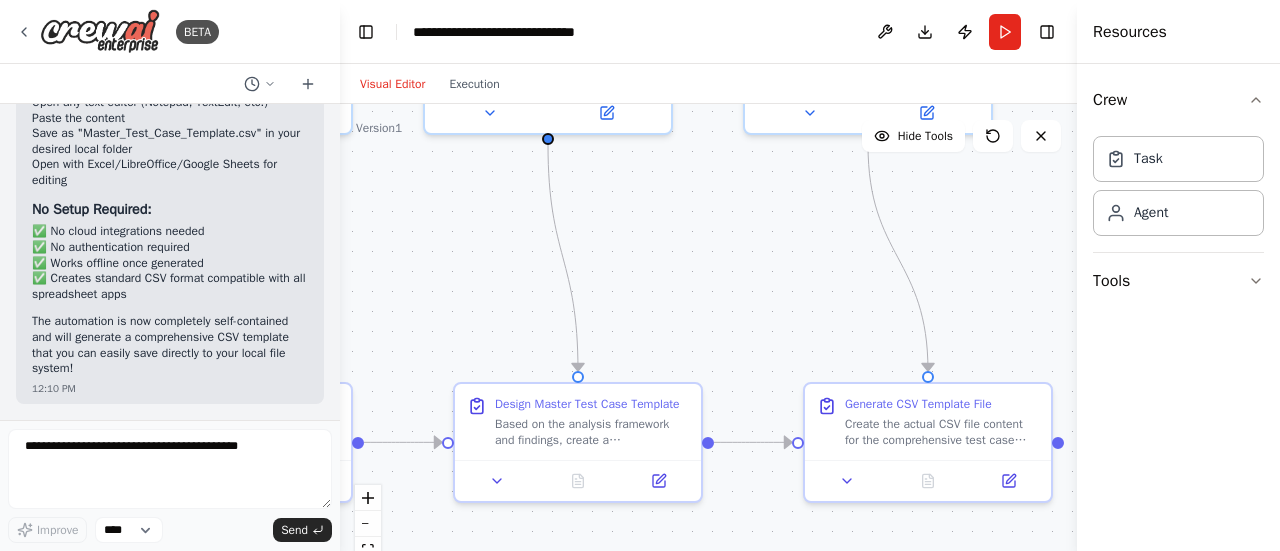 scroll, scrollTop: 7834, scrollLeft: 0, axis: vertical 